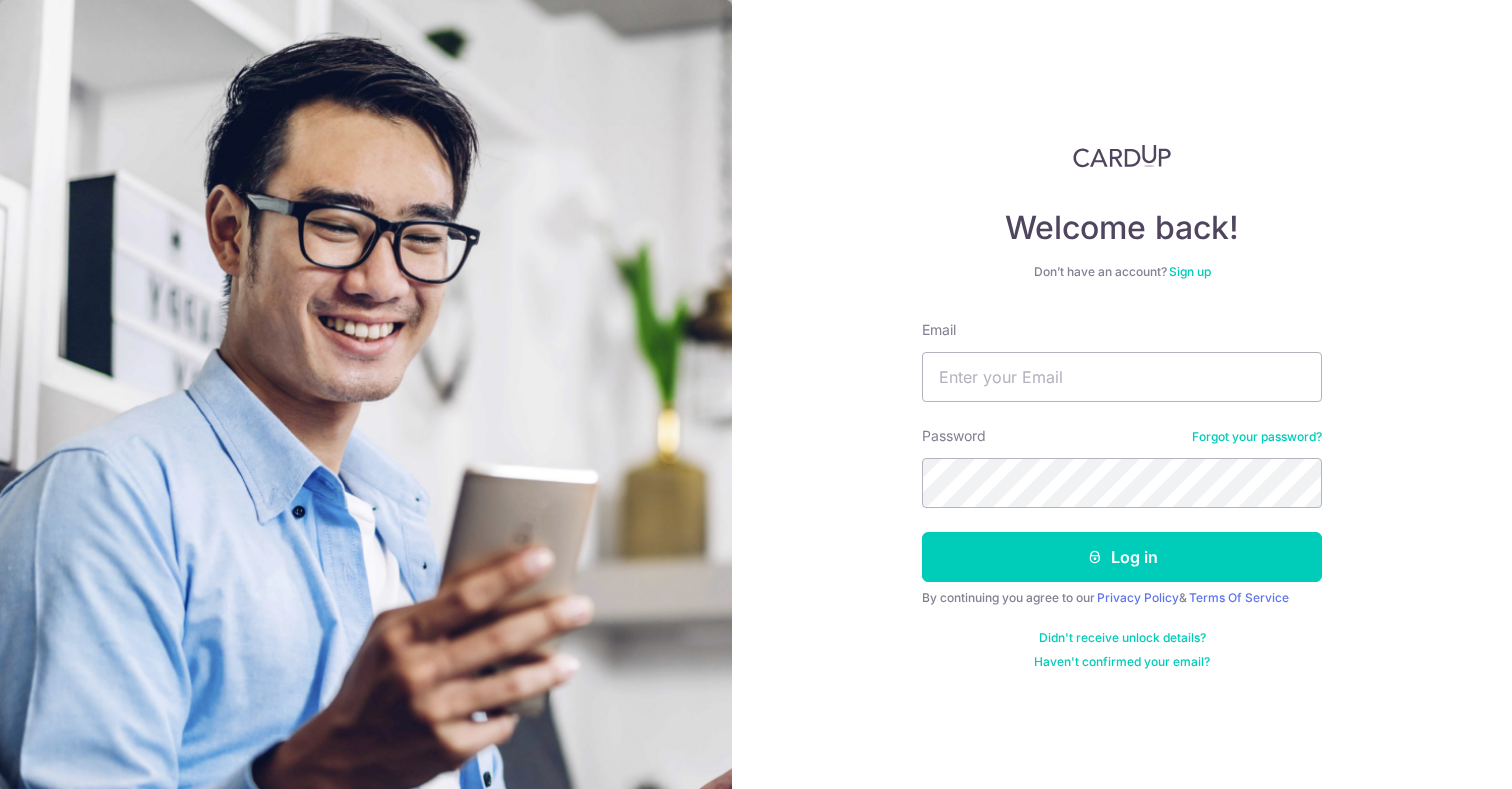 scroll, scrollTop: 0, scrollLeft: 0, axis: both 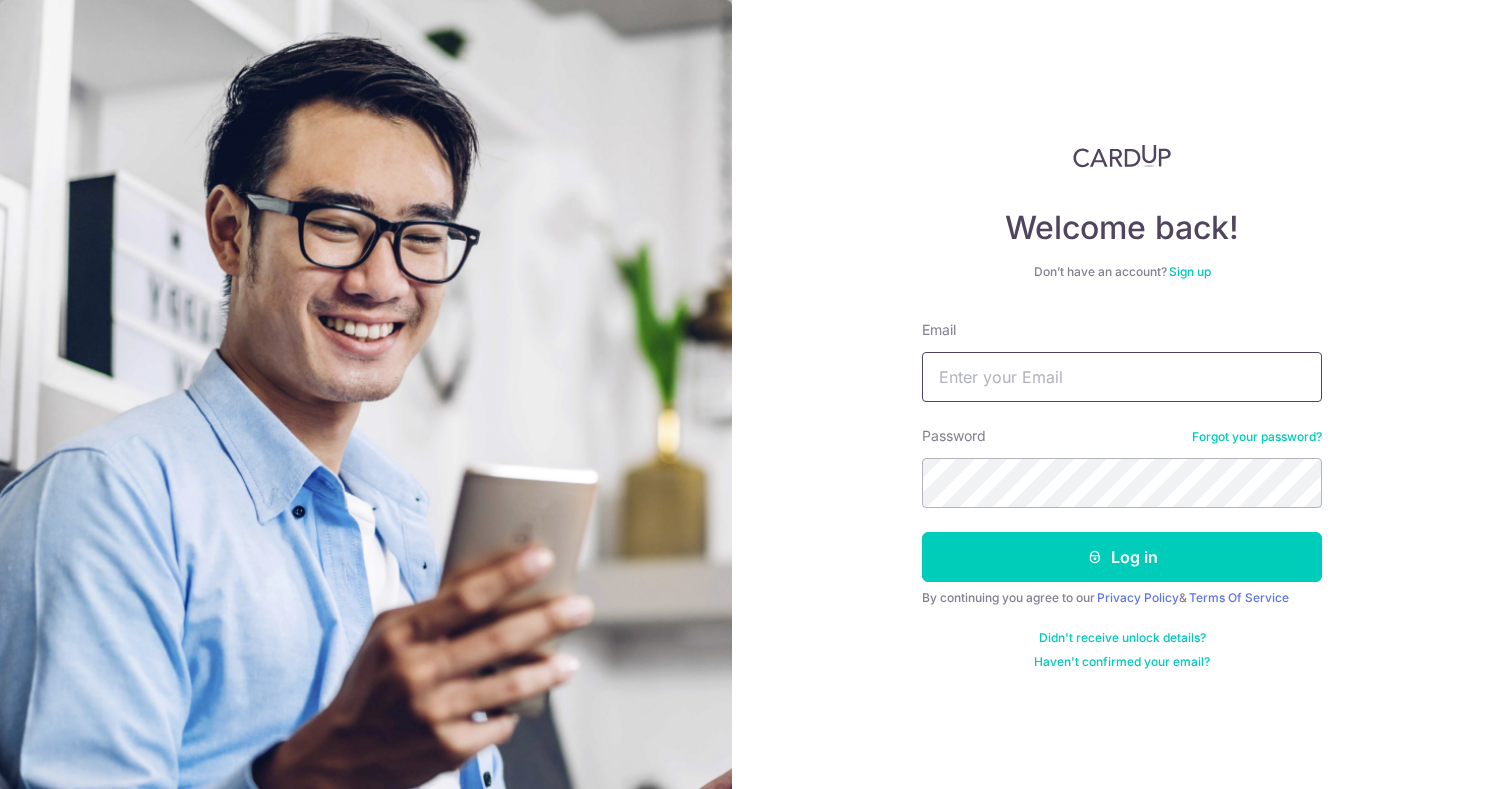 click on "Email" at bounding box center (1122, 377) 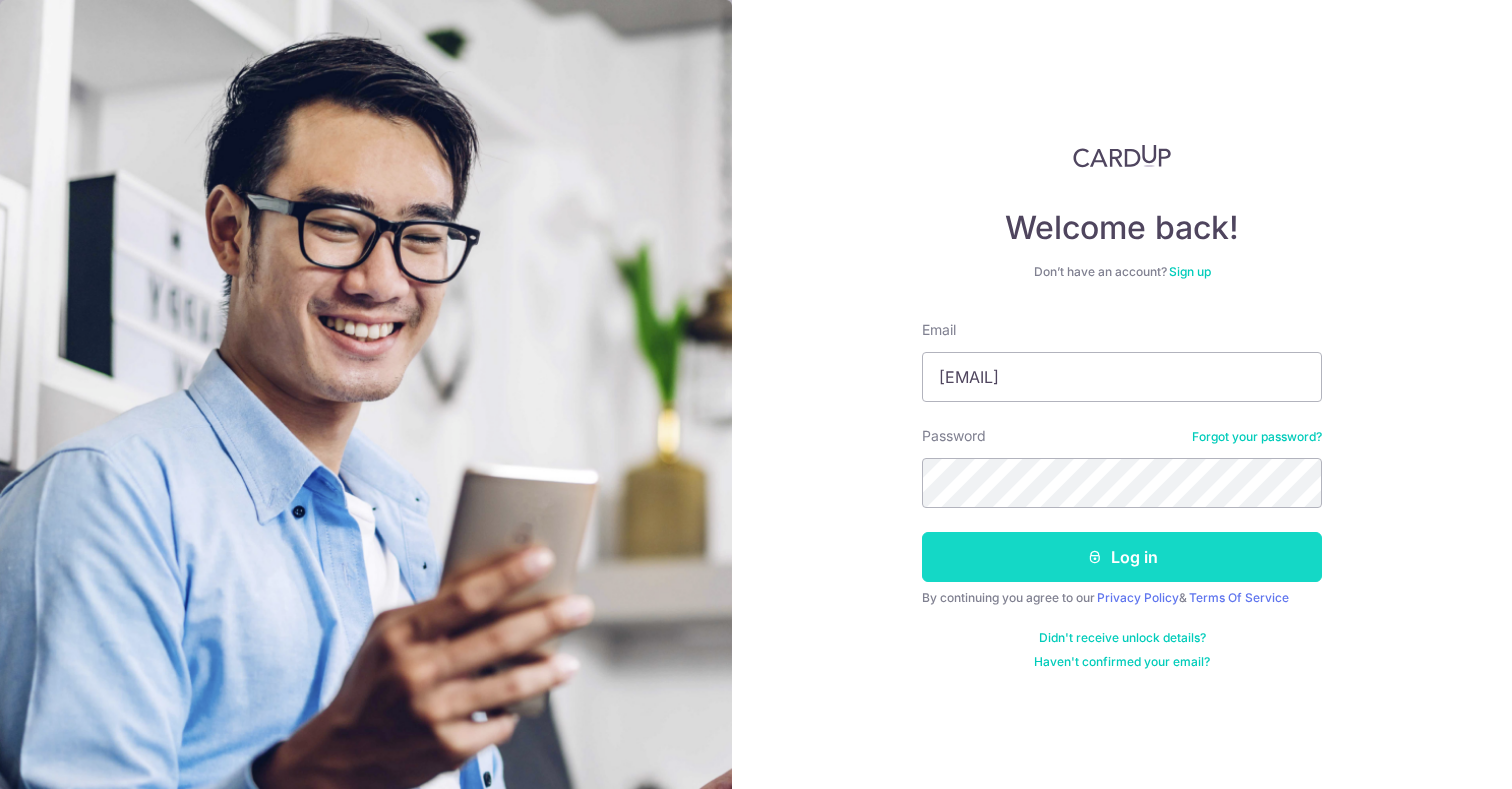 click on "Log in" at bounding box center (1122, 557) 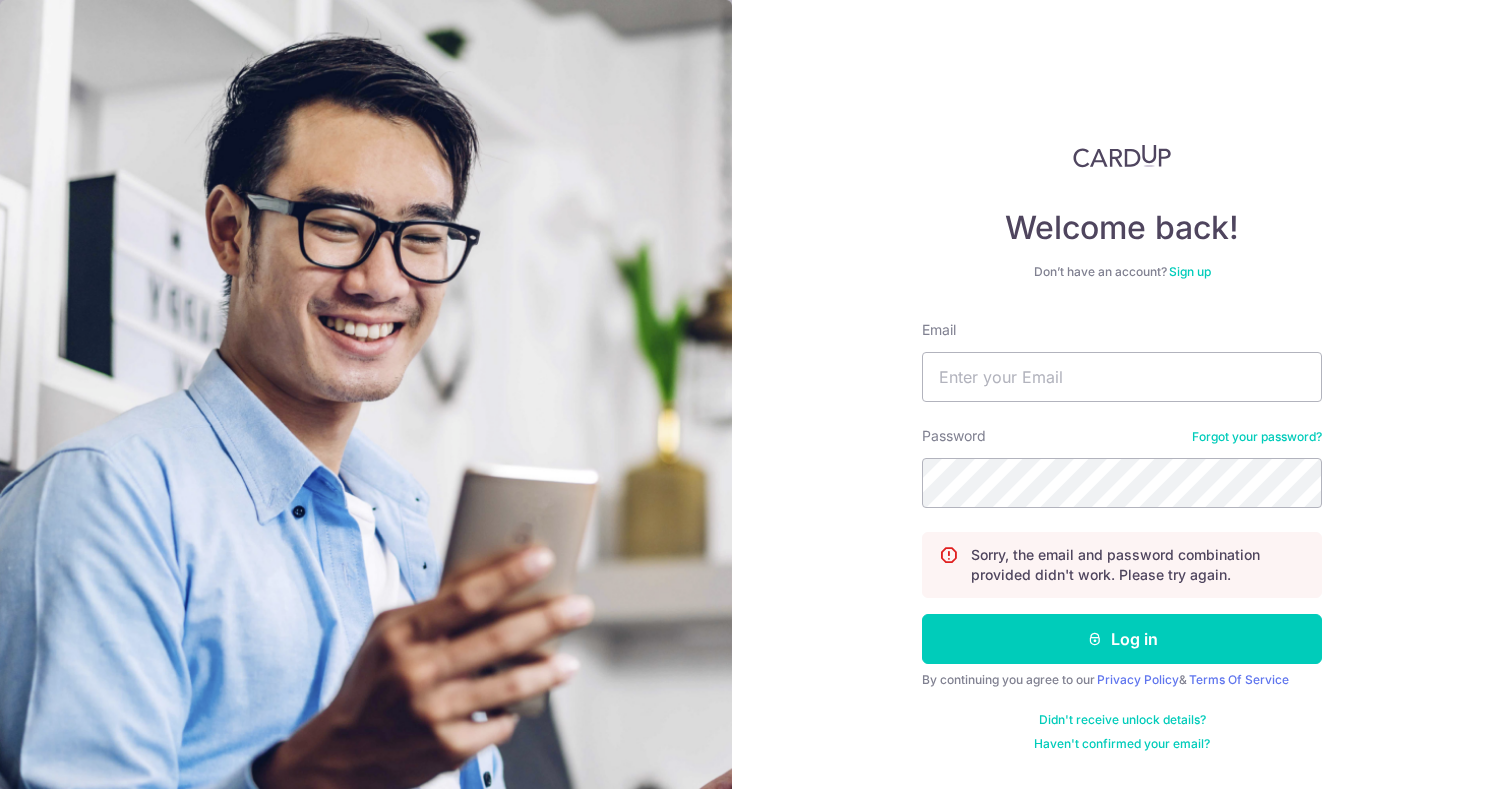 scroll, scrollTop: 0, scrollLeft: 0, axis: both 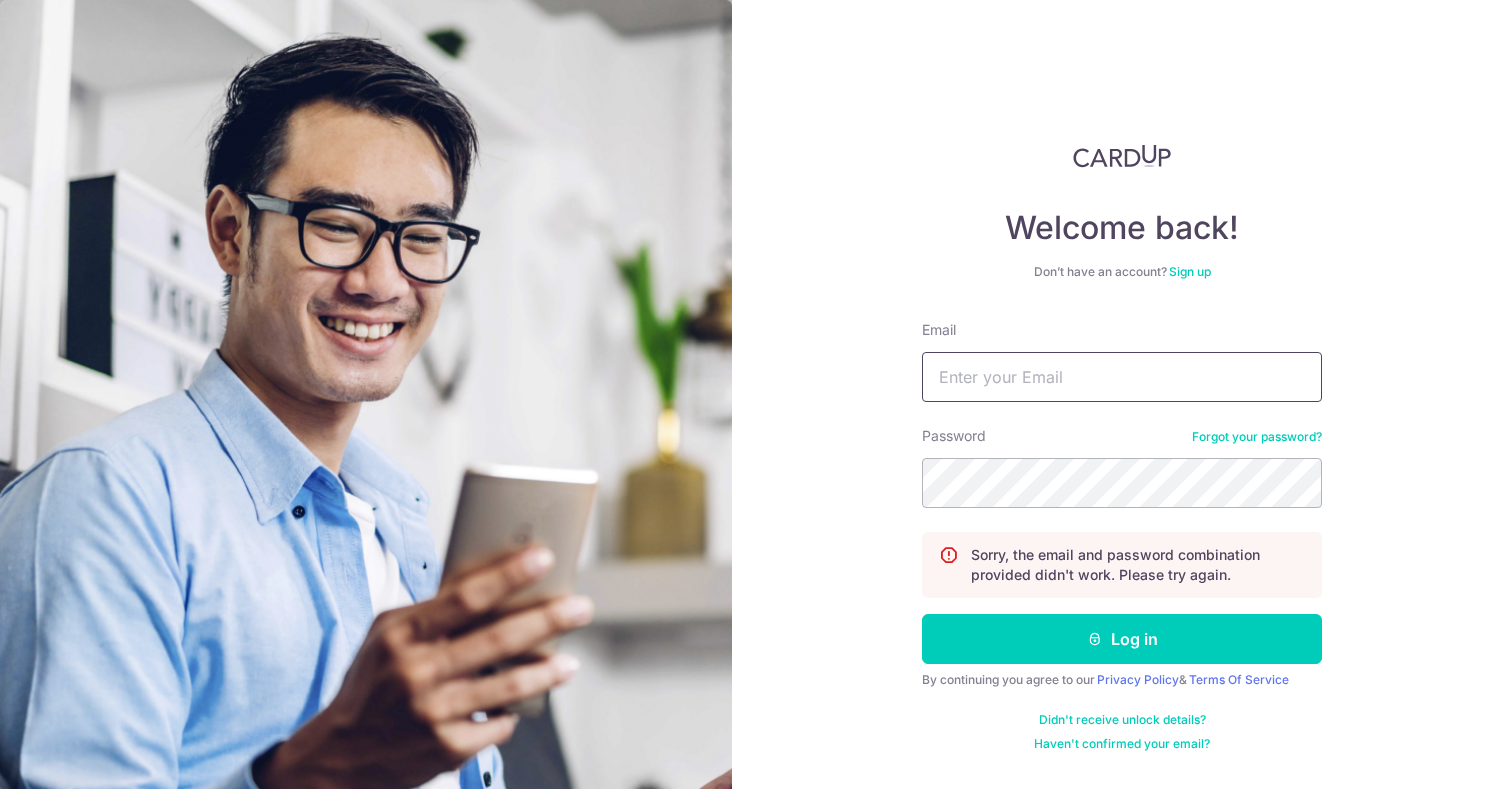 click on "Email" at bounding box center [1122, 377] 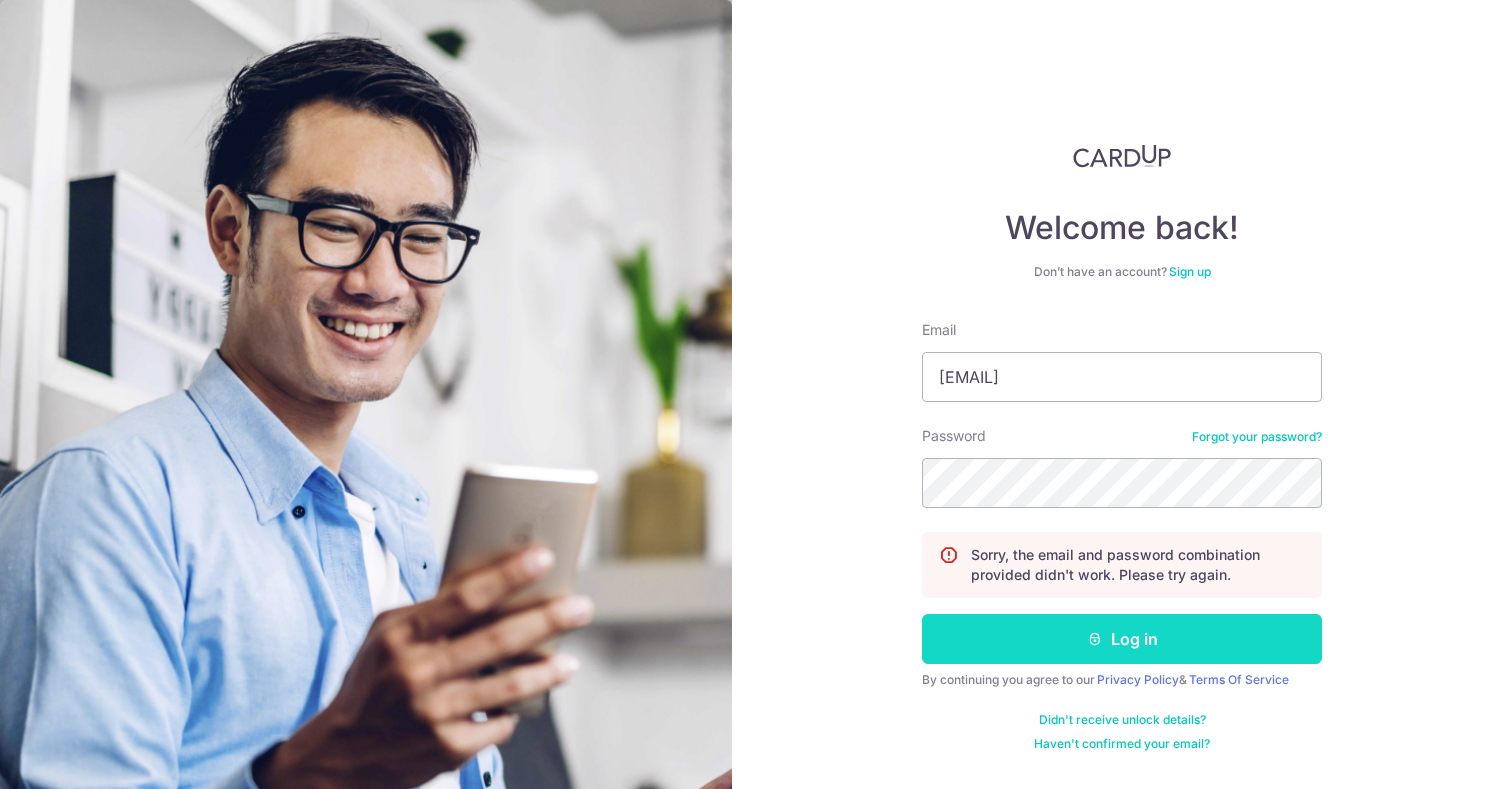 click on "Log in" at bounding box center (1122, 639) 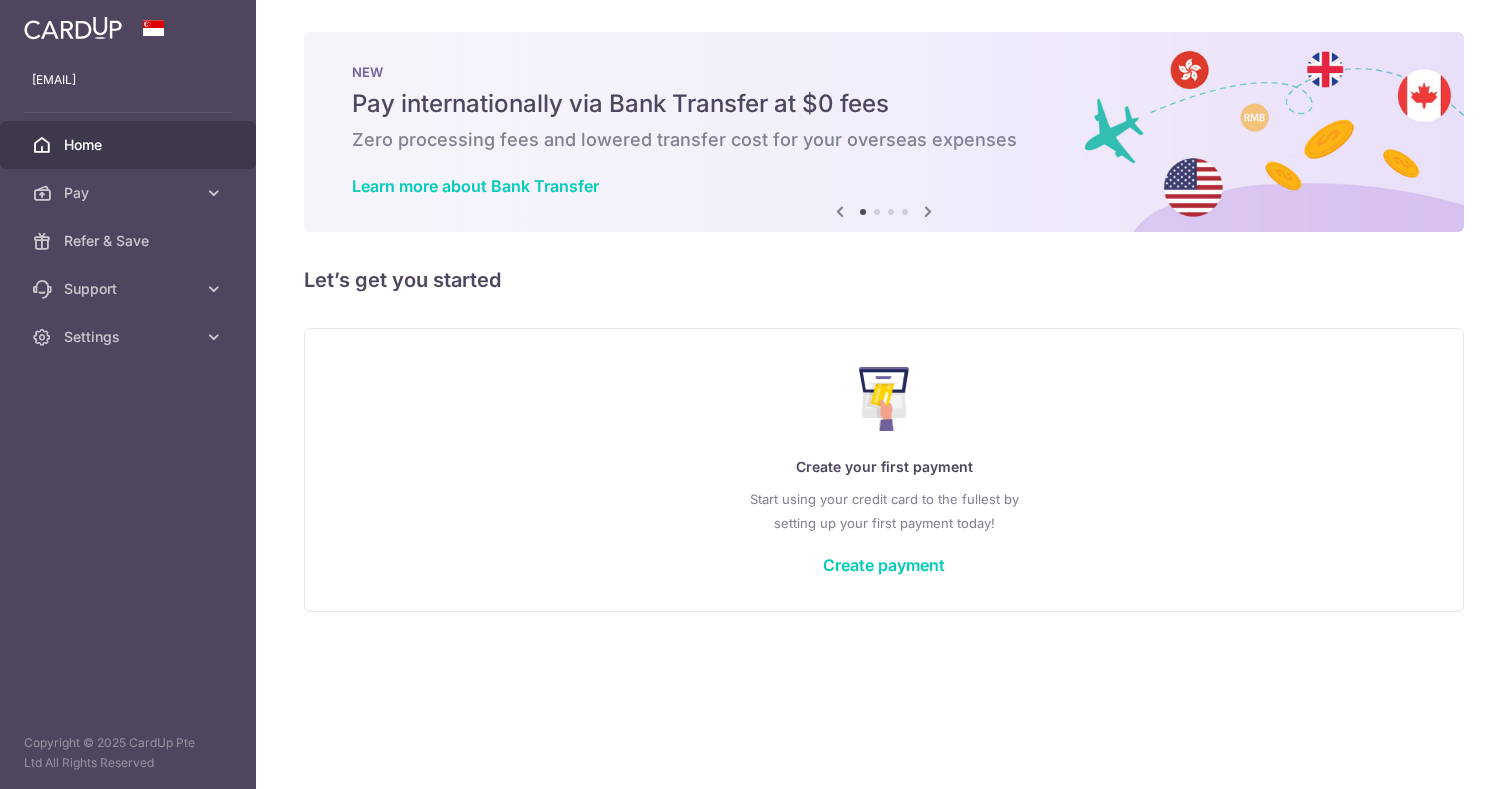 scroll, scrollTop: 0, scrollLeft: 0, axis: both 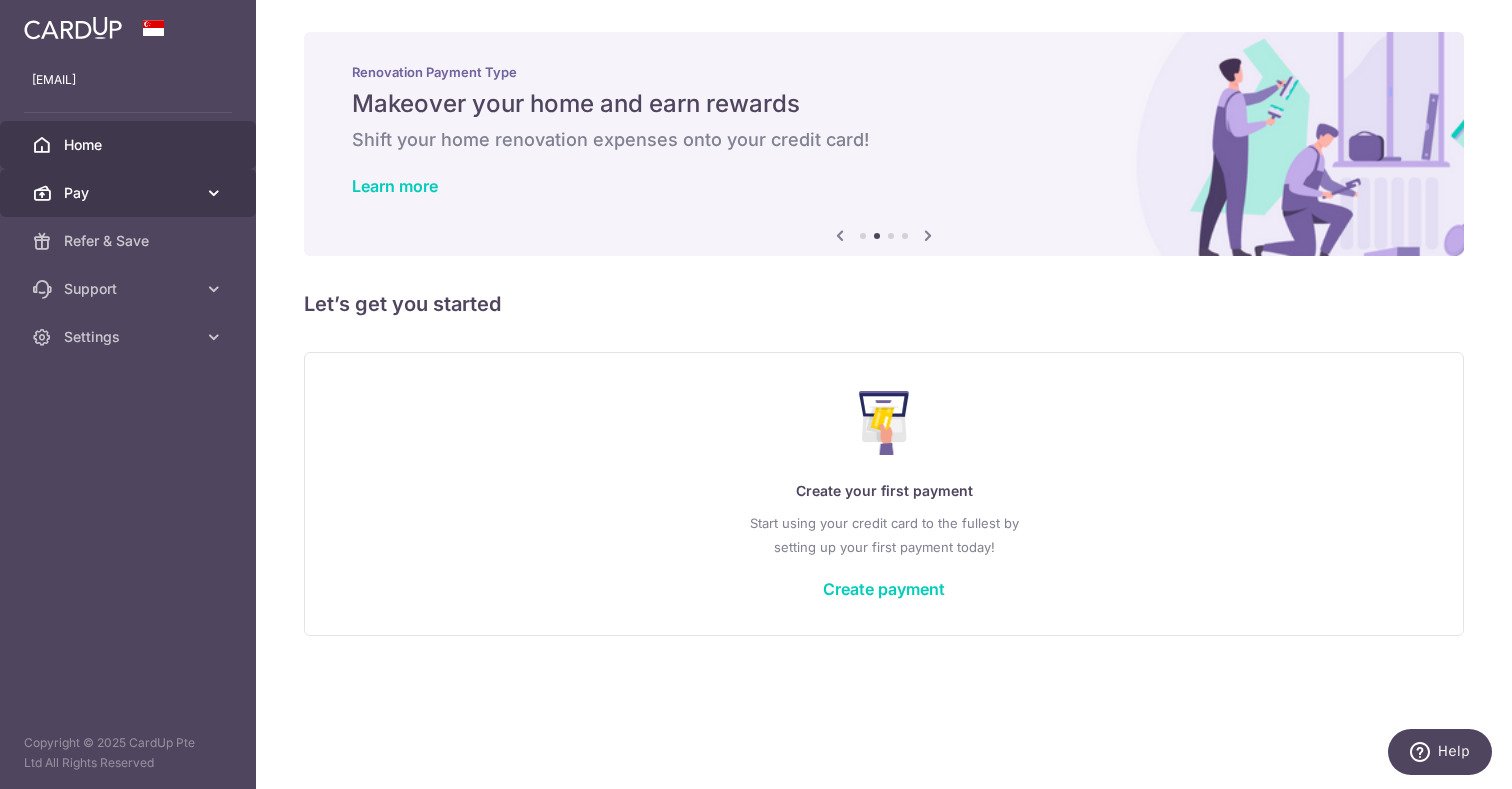 click on "Pay" at bounding box center [128, 193] 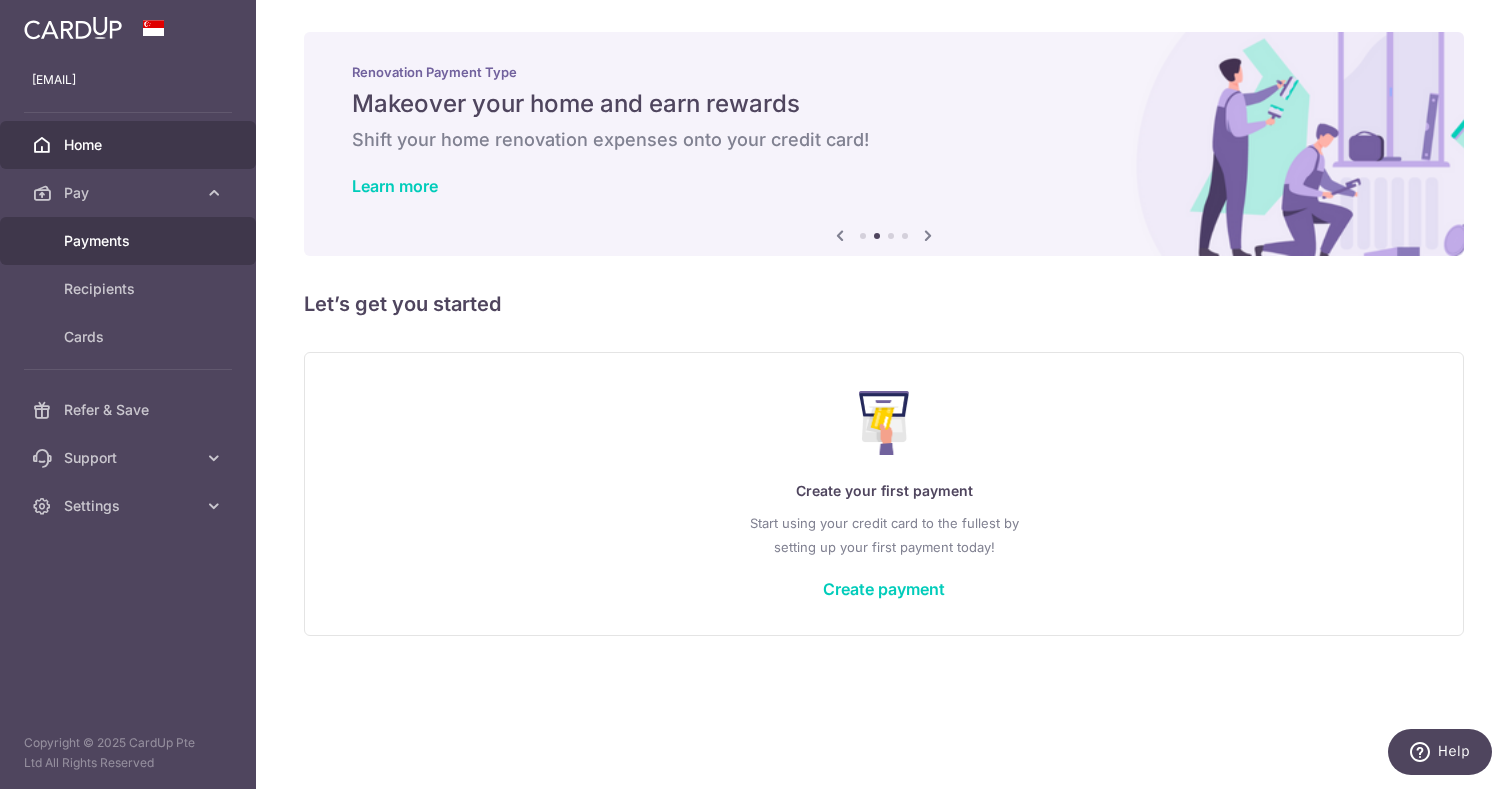 click on "Payments" at bounding box center [130, 241] 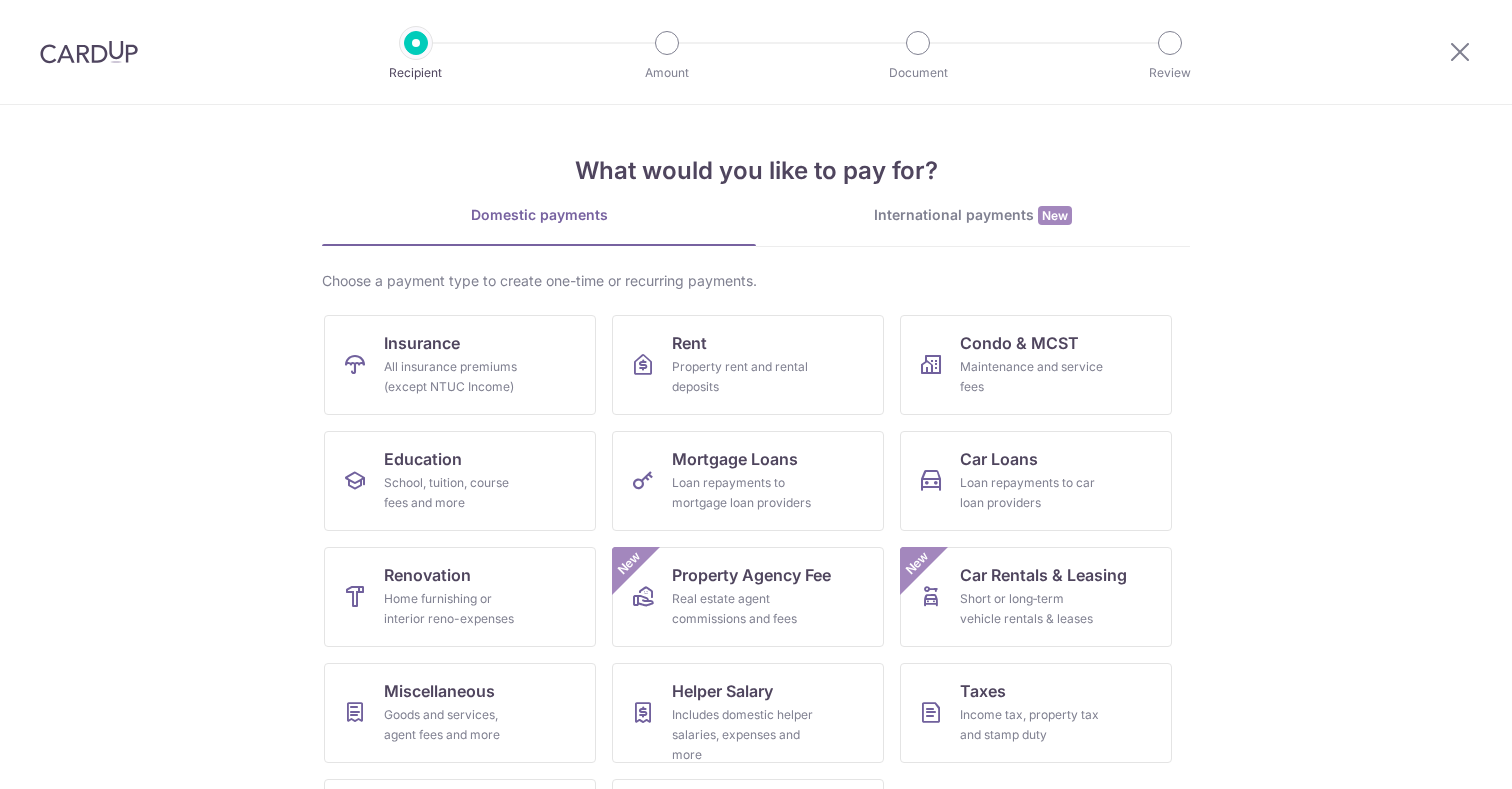 scroll, scrollTop: 0, scrollLeft: 0, axis: both 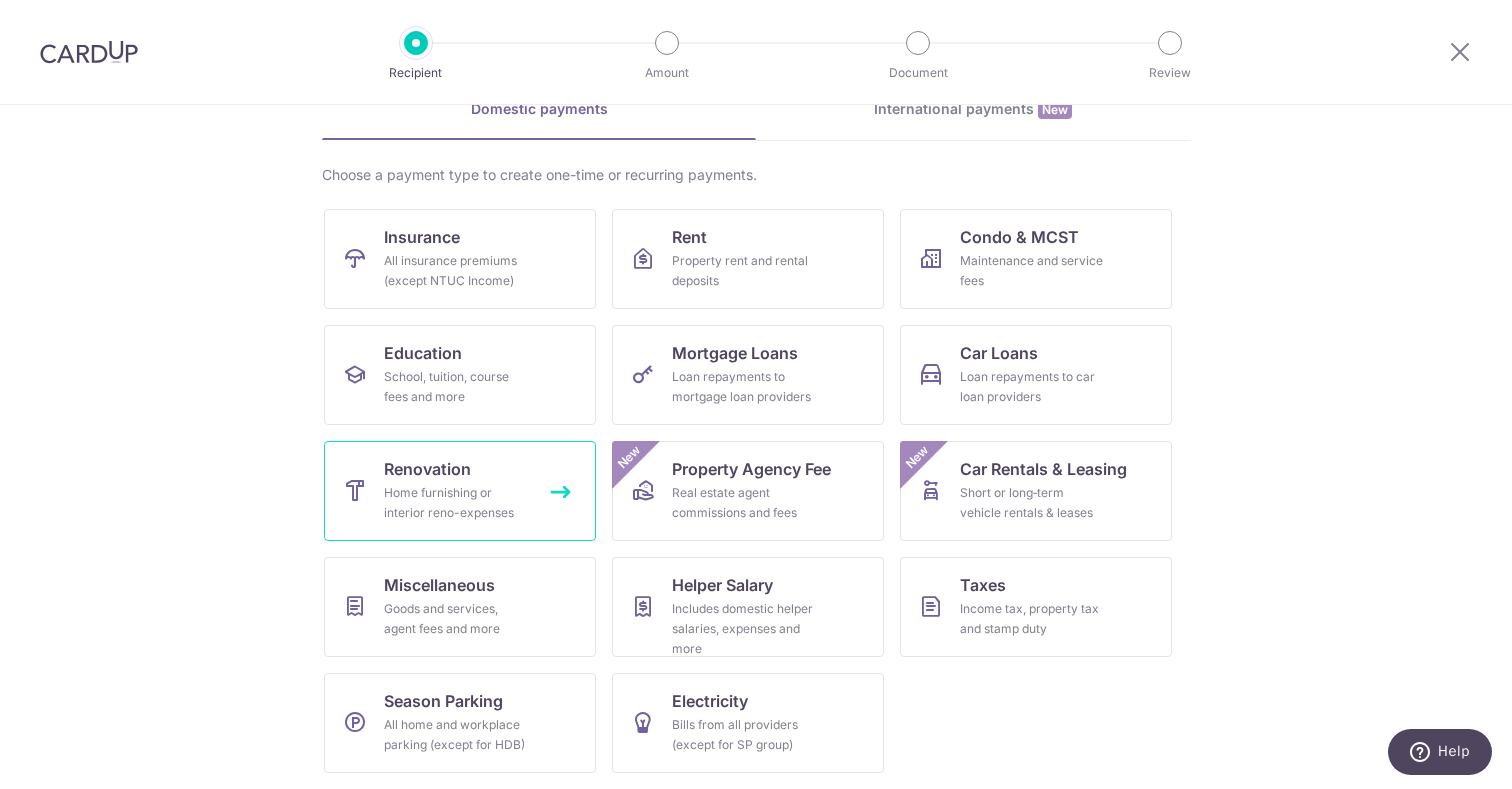 click on "Home furnishing or interior reno-expenses" at bounding box center (456, 503) 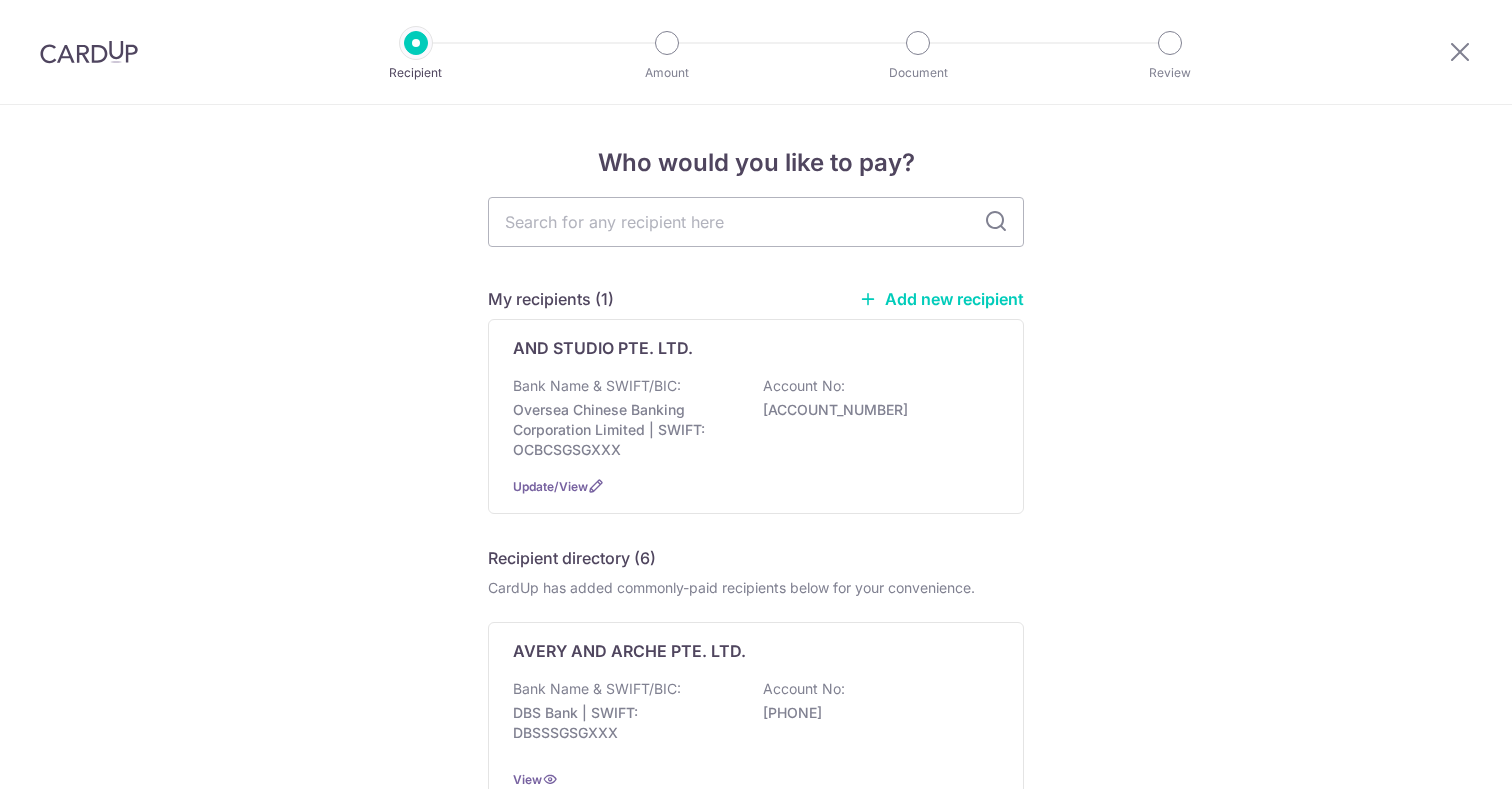 scroll, scrollTop: 0, scrollLeft: 0, axis: both 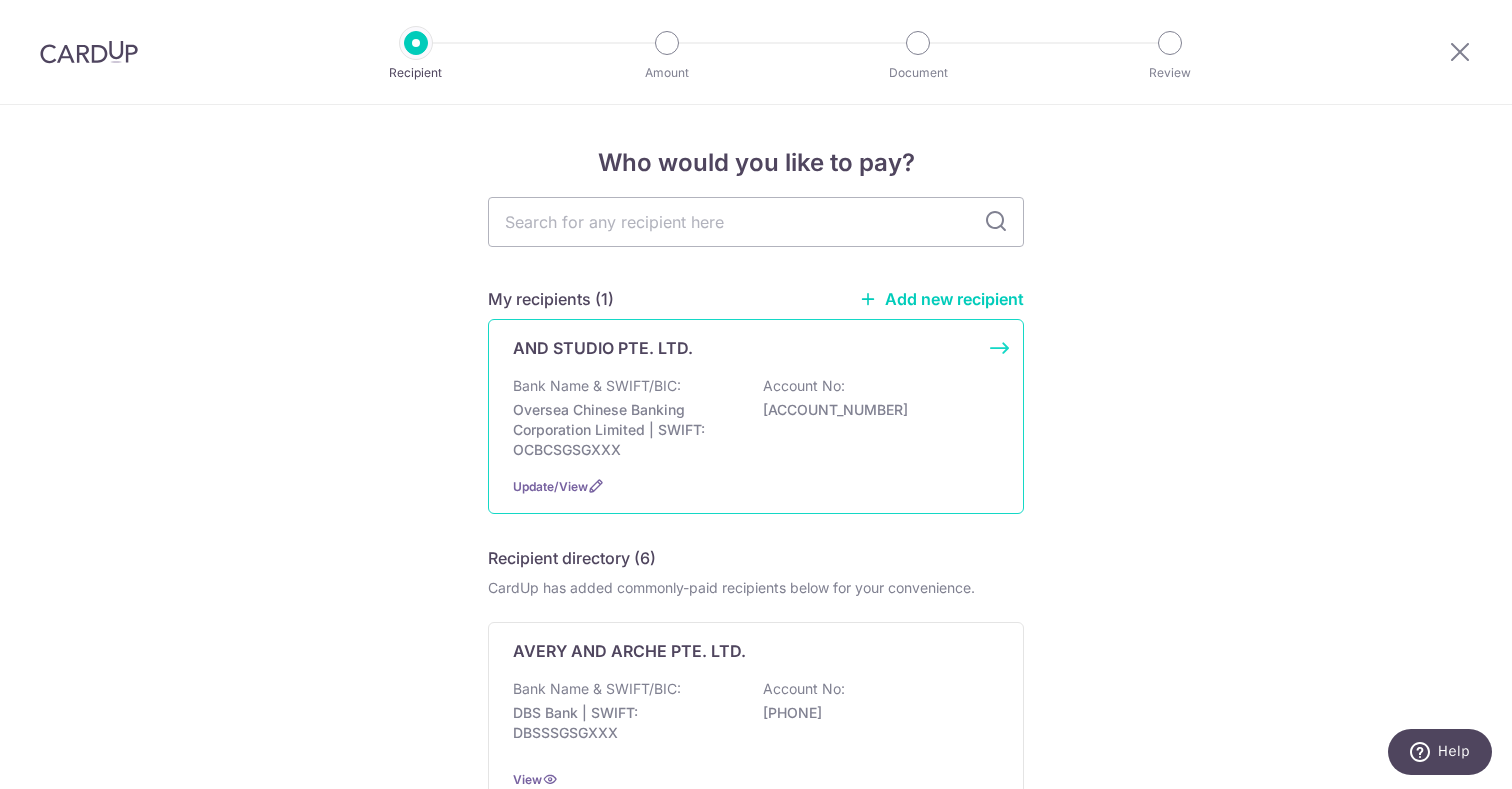 click on "AND STUDIO PTE. LTD.
Bank Name & SWIFT/BIC:
Oversea Chinese Banking Corporation Limited | SWIFT: OCBCSGSGXXX
Account No:
[ACCOUNT_NUMBER]
Update/View" at bounding box center (756, 416) 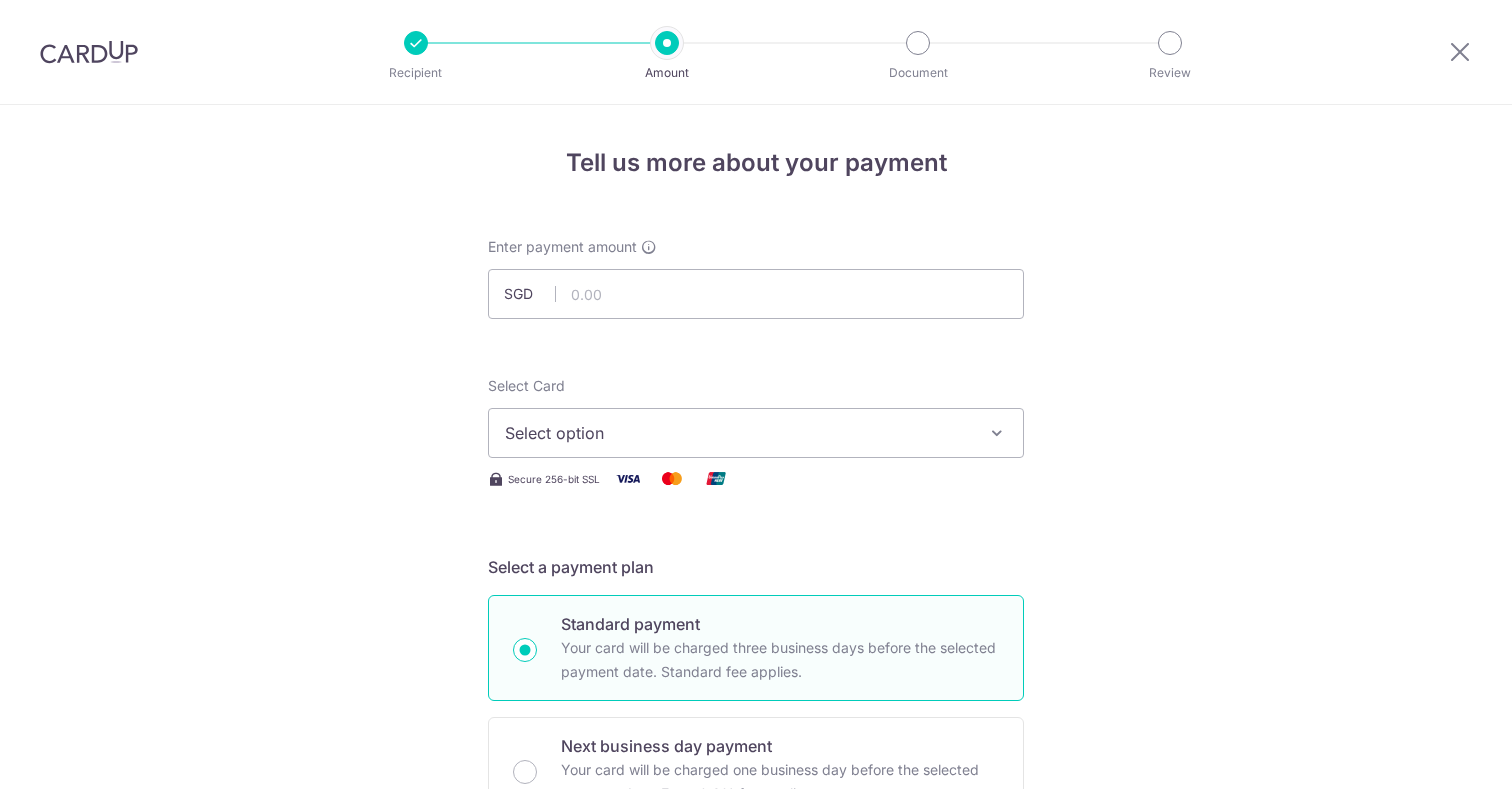 scroll, scrollTop: 0, scrollLeft: 0, axis: both 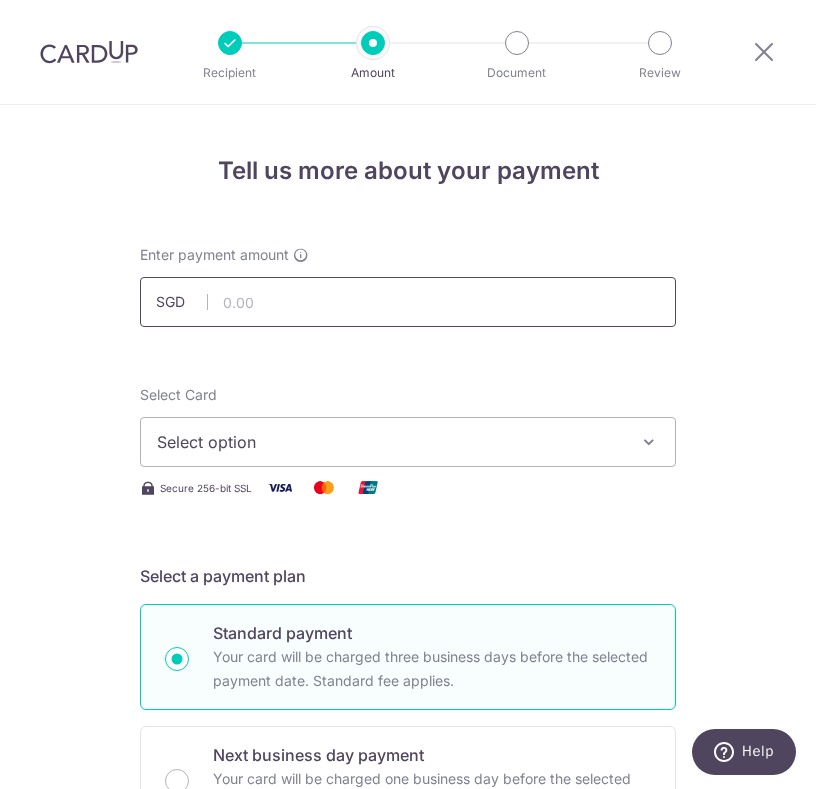 click at bounding box center [408, 302] 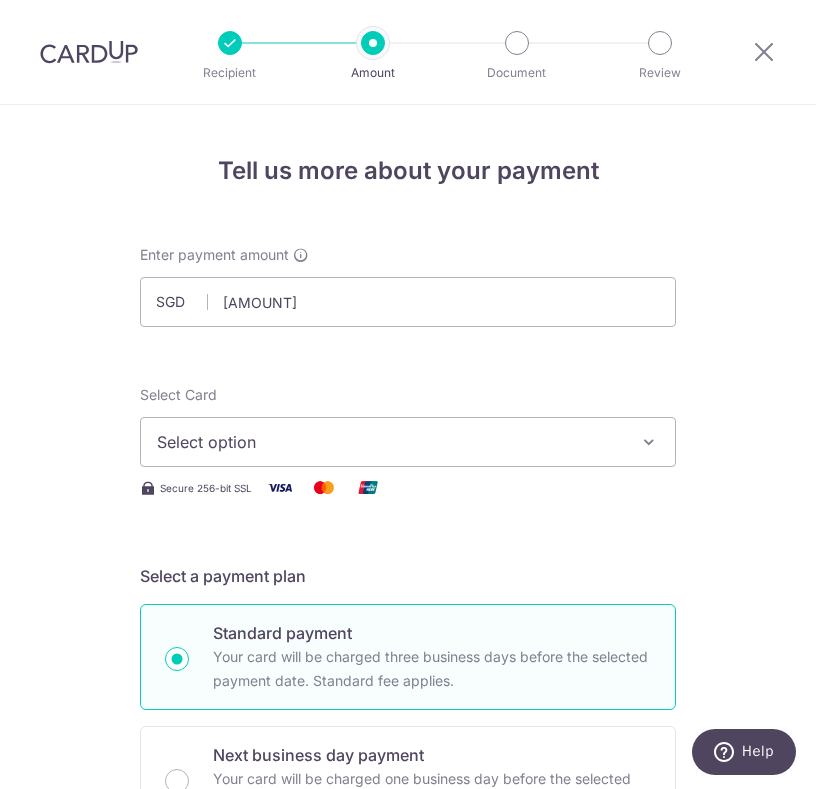 type on "10,632.50" 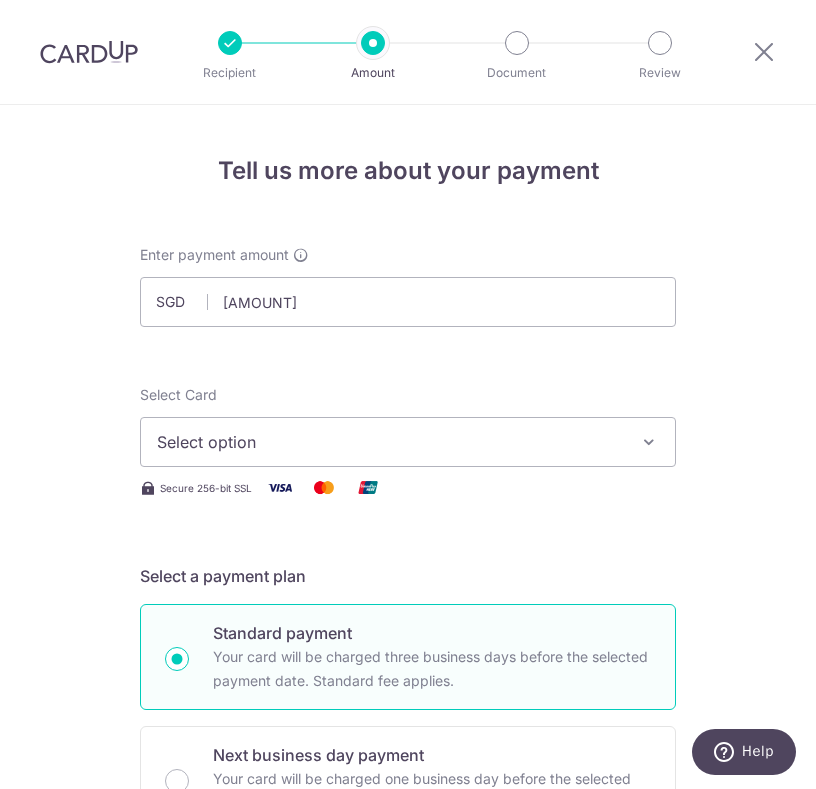 click on "Select option" at bounding box center (408, 442) 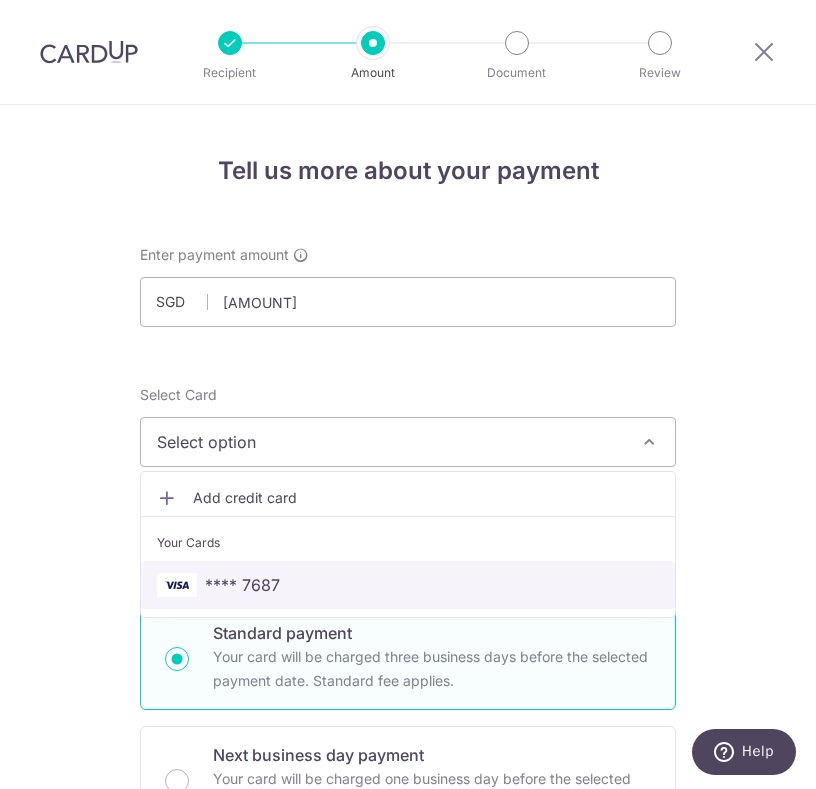 click on "**** 7687" at bounding box center (242, 585) 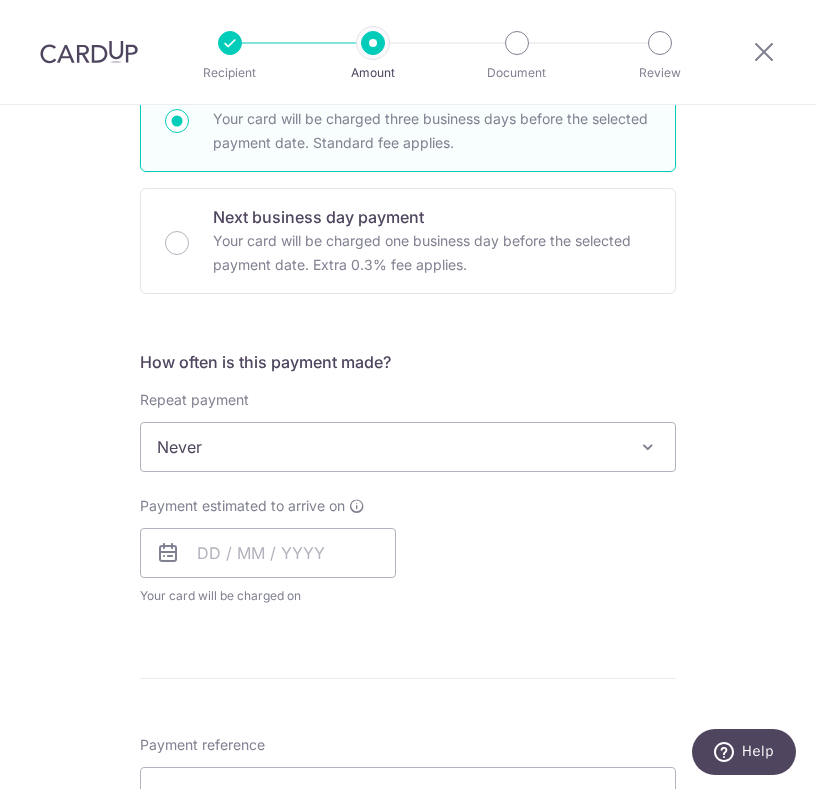 scroll, scrollTop: 542, scrollLeft: 0, axis: vertical 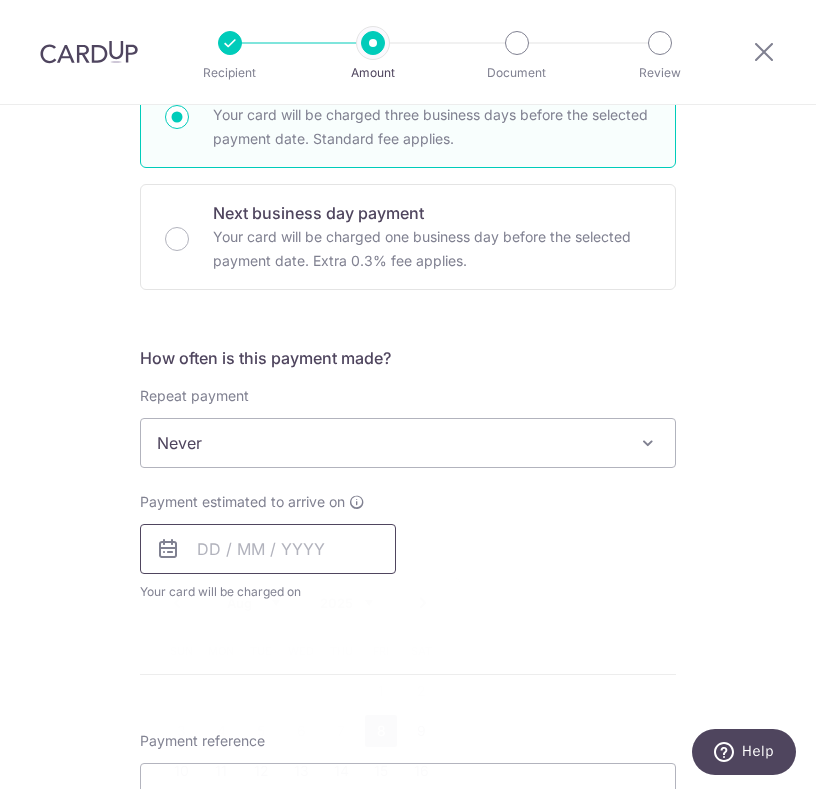click at bounding box center (268, 549) 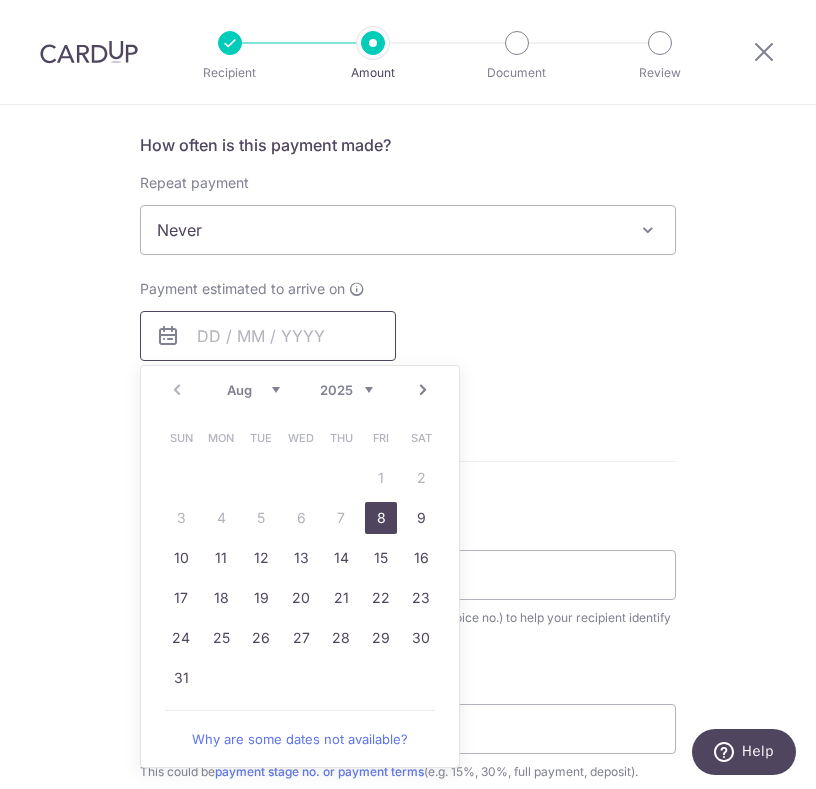 scroll, scrollTop: 764, scrollLeft: 0, axis: vertical 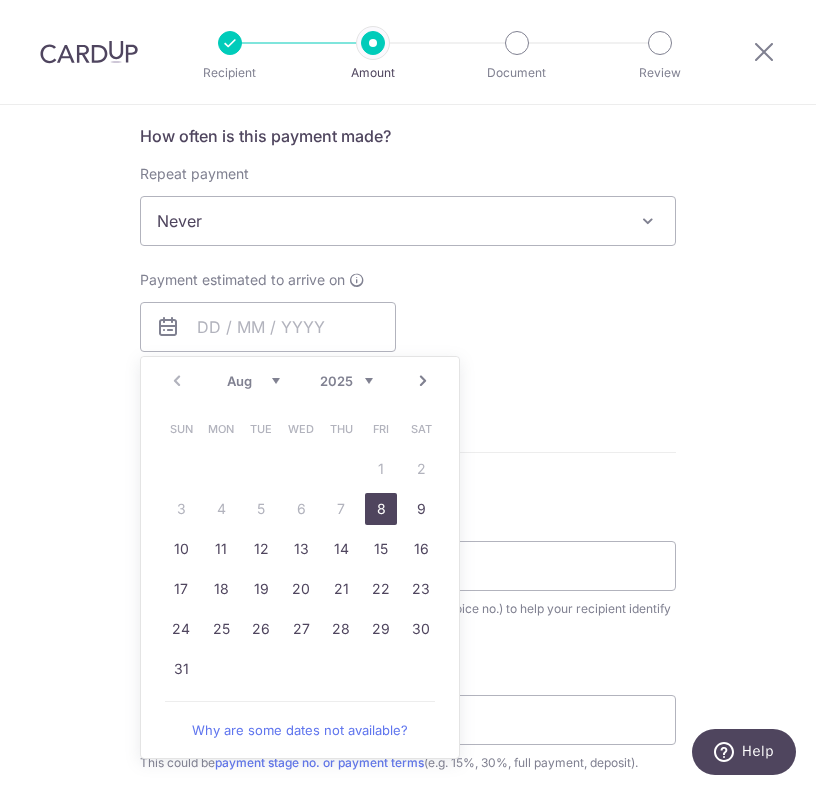 click on "8" at bounding box center [381, 509] 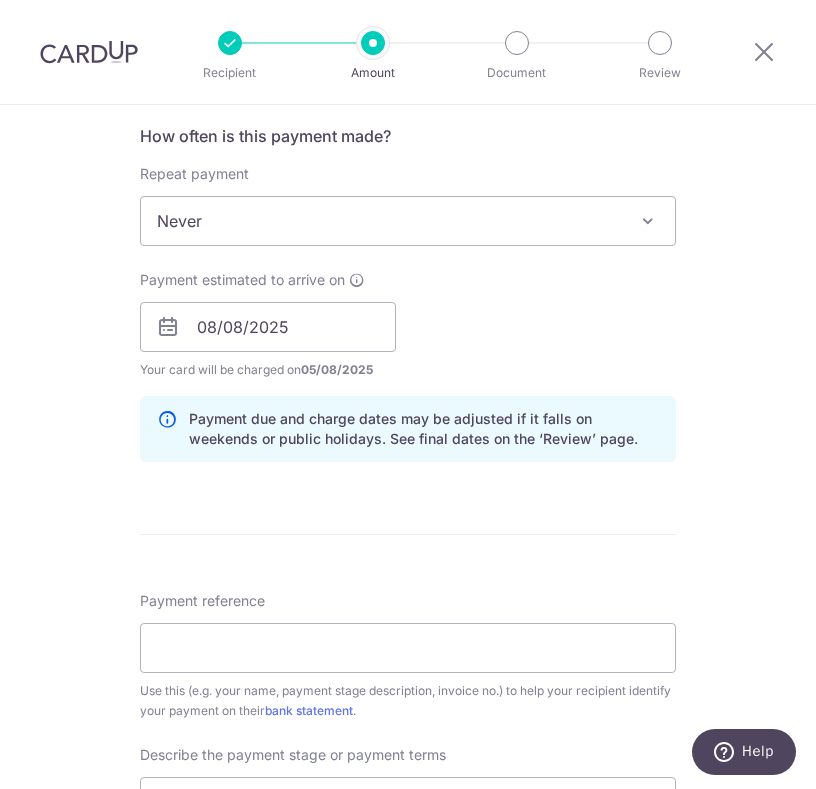 click on "Payment estimated to arrive on
08/08/2025
Prev Next Aug Sep Oct Nov Dec 2025 2026 2027 2028 2029 2030 2031 2032 2033 2034 2035 Sun Mon Tue Wed Thu Fri Sat           1 2 3 4 5 6 7 8 9 10 11 12 13 14 15 16 17 18 19 20 21 22 23 24 25 26 27 28 29 30 31
Your card will be charged on  05/08/2025  for the first payment
* If your payment is funded by  9:00am SGT on Wednesday 06/08/2025
06/08/2025
No. of Payments" at bounding box center [408, 325] 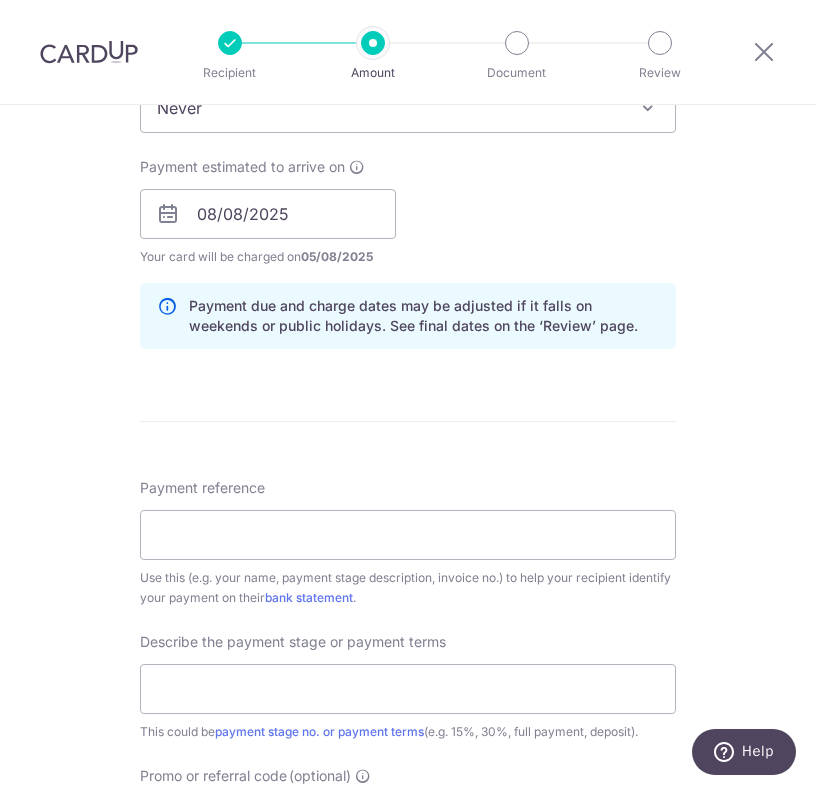 scroll, scrollTop: 893, scrollLeft: 0, axis: vertical 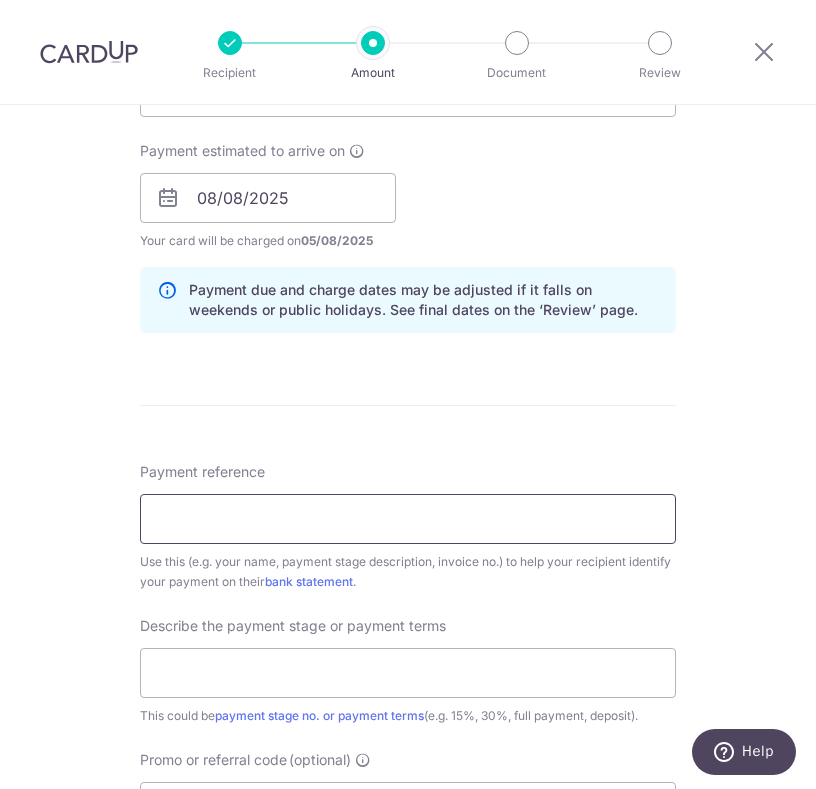 click on "Payment reference" at bounding box center [408, 519] 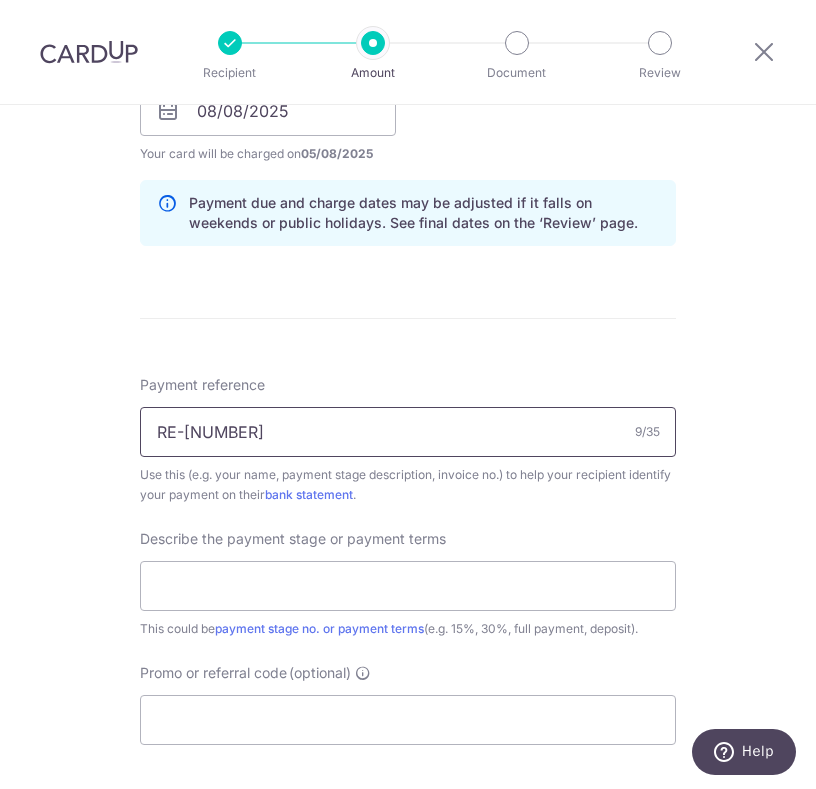 scroll, scrollTop: 1023, scrollLeft: 0, axis: vertical 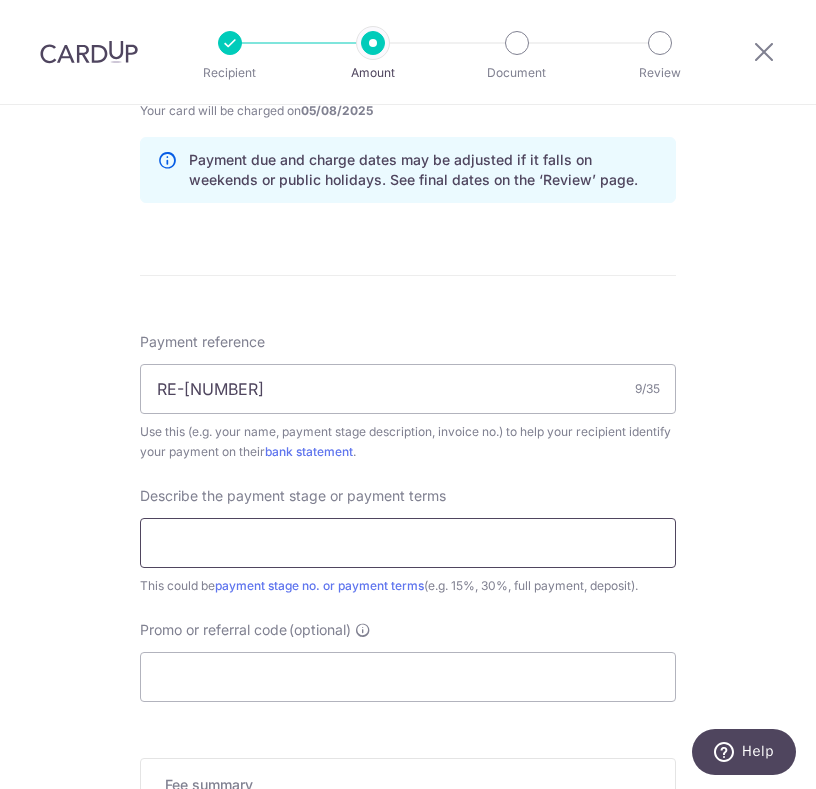 click at bounding box center [408, 543] 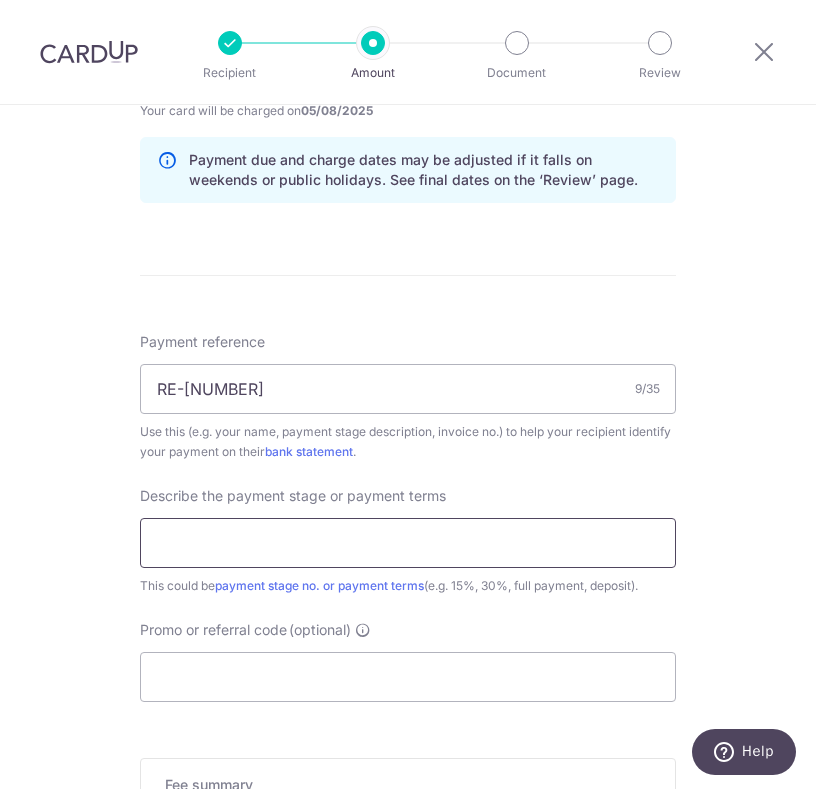type on "5% Contract Sum & Electrical Works" 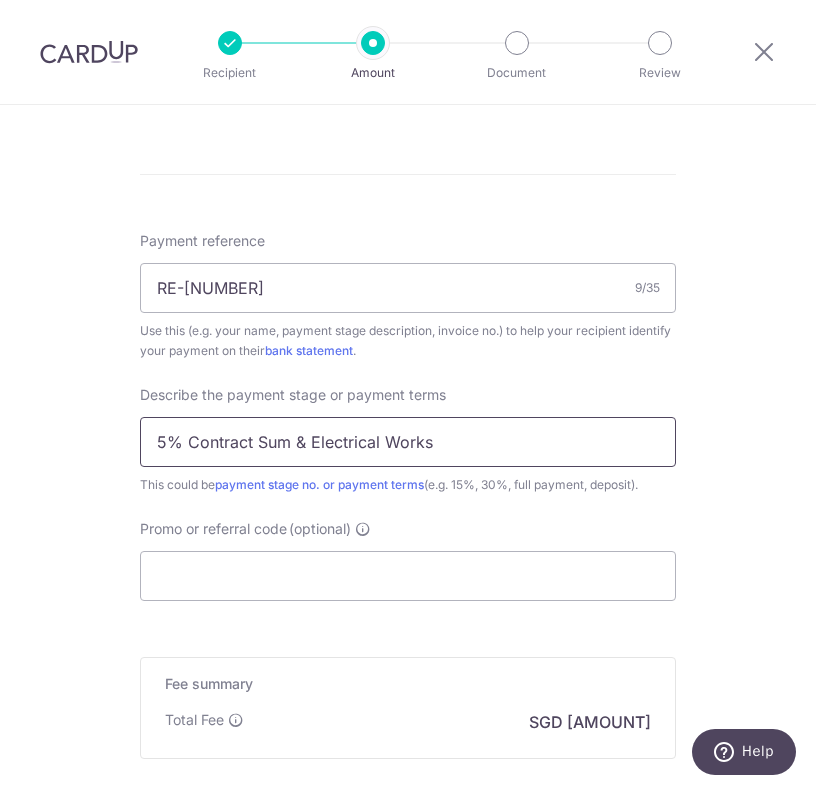 scroll, scrollTop: 1350, scrollLeft: 0, axis: vertical 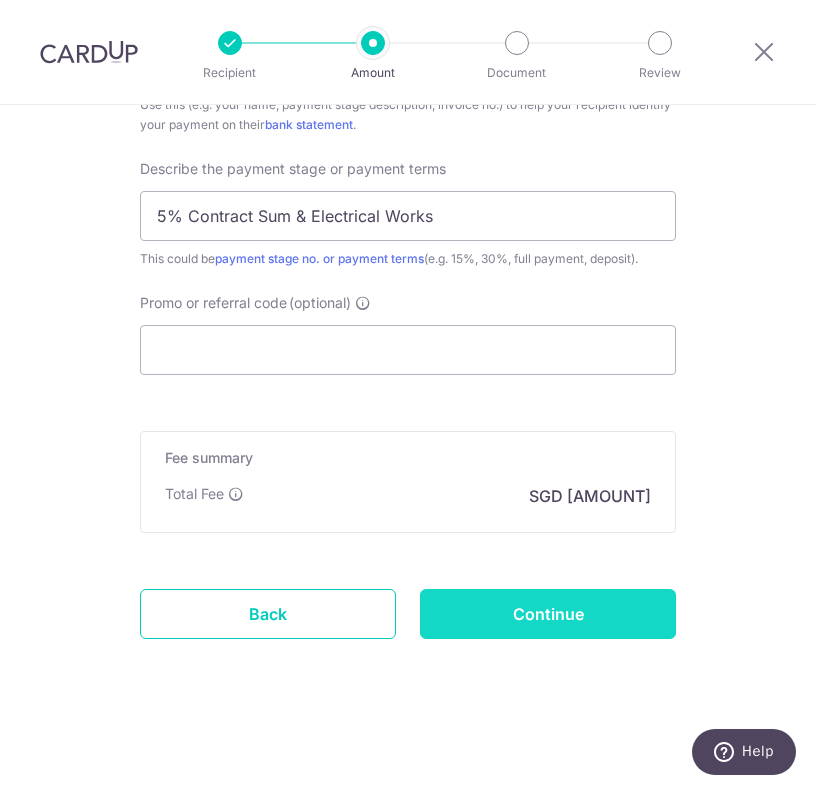 click on "Continue" at bounding box center (548, 614) 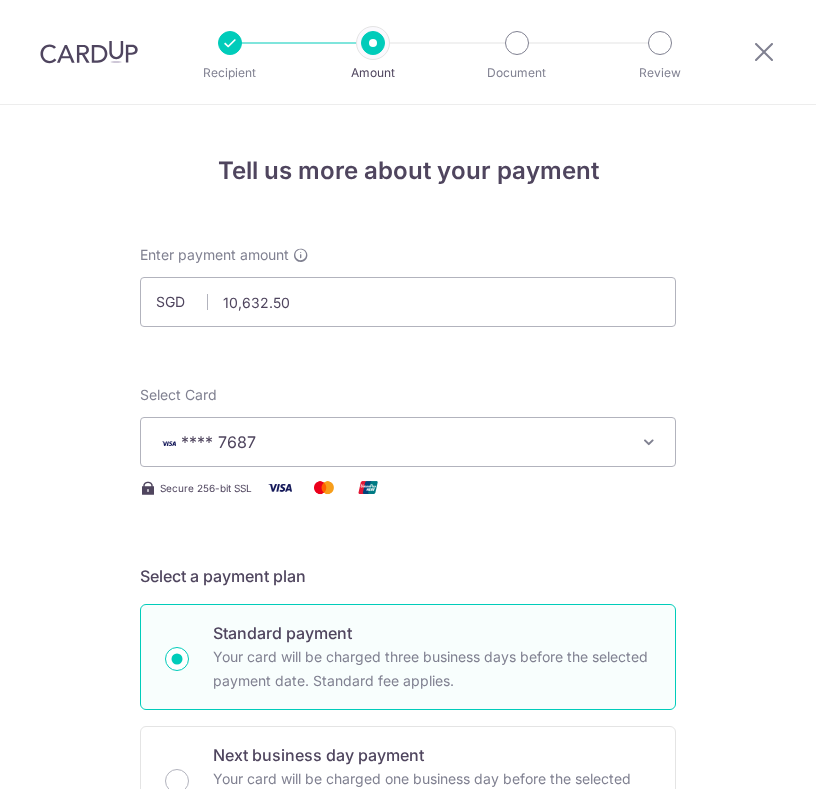 scroll, scrollTop: 0, scrollLeft: 0, axis: both 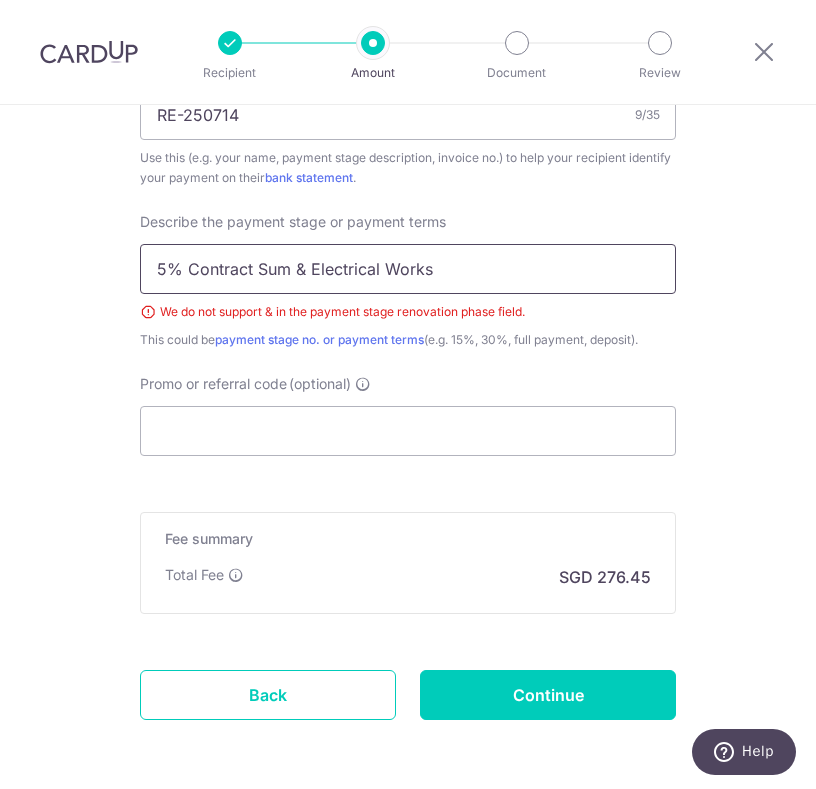 click on "5% Contract Sum & Electrical Works" at bounding box center [408, 269] 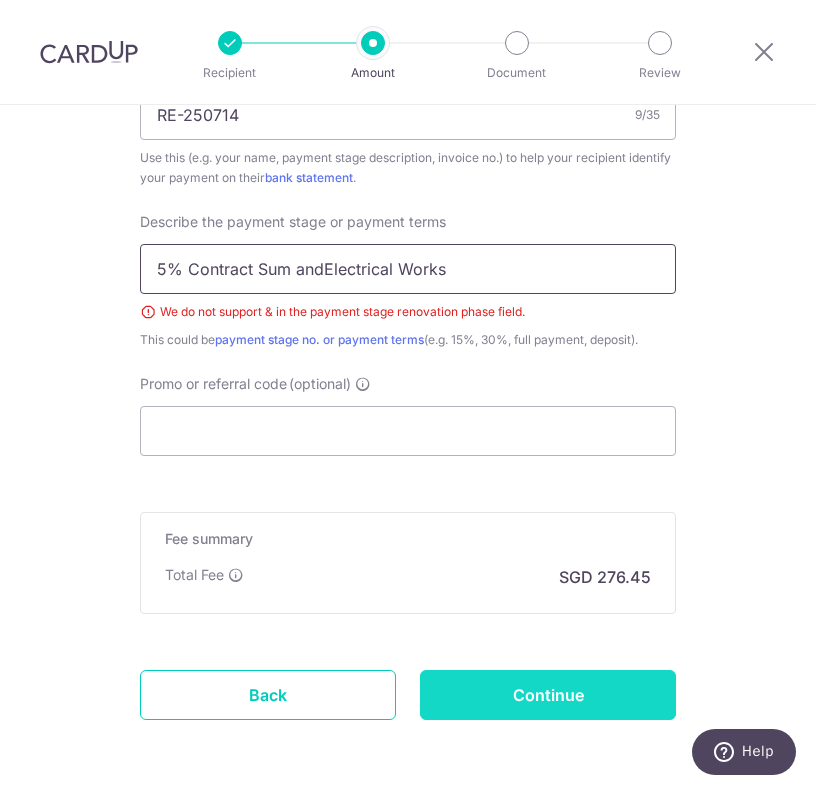 type on "5% Contract Sum andElectrical Works" 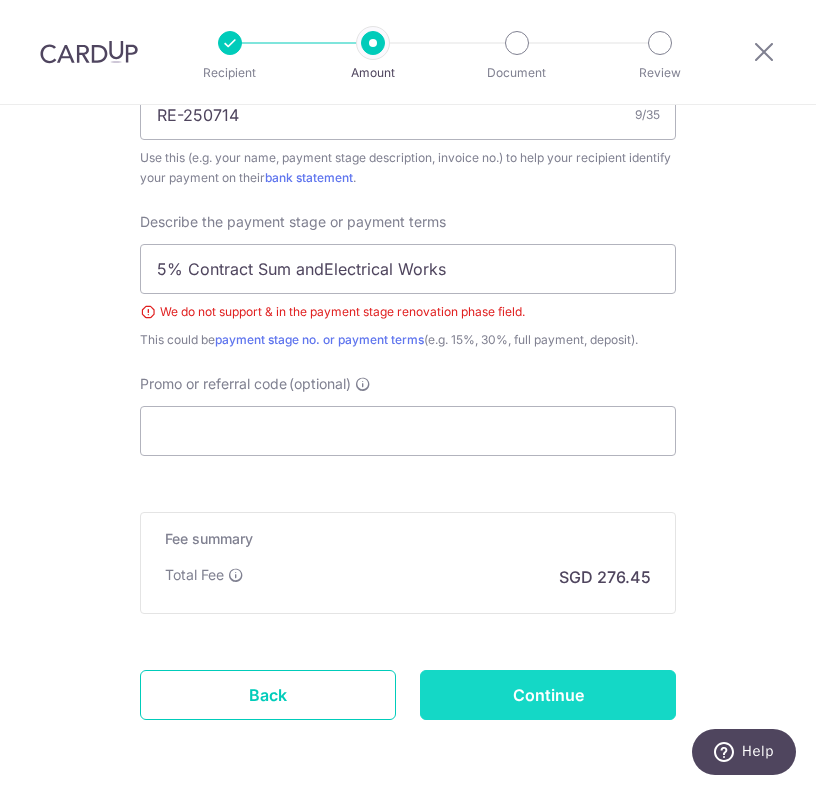 click on "Continue" at bounding box center (548, 695) 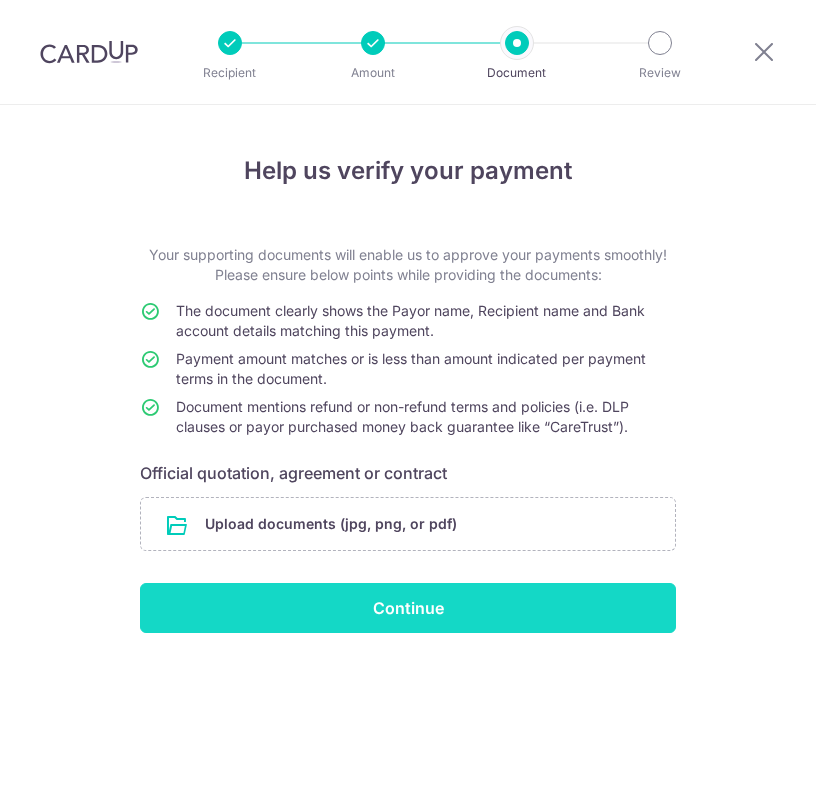 scroll, scrollTop: 0, scrollLeft: 0, axis: both 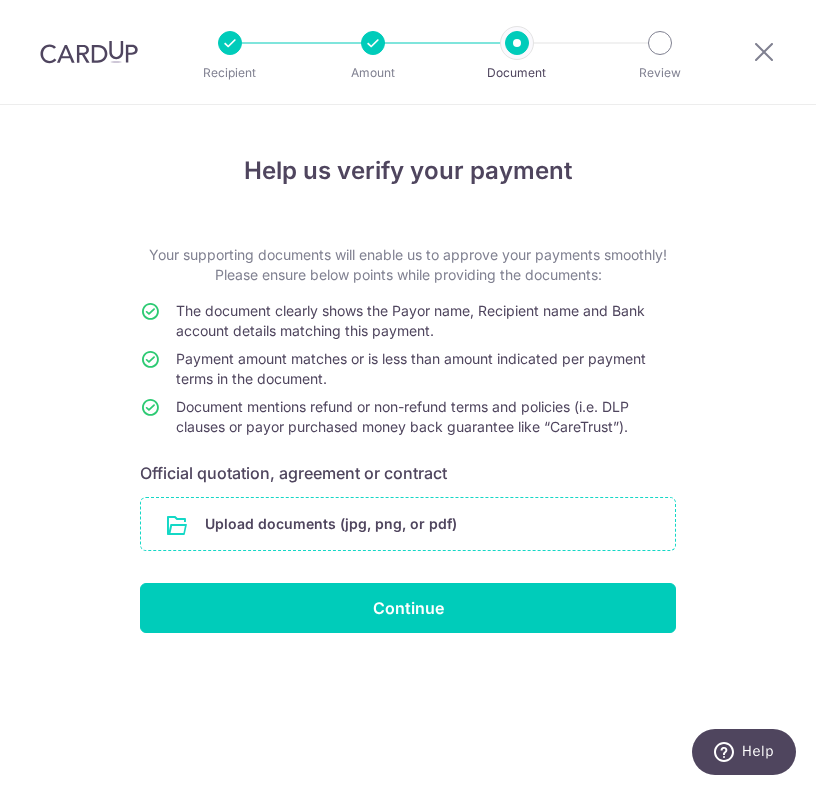 click at bounding box center (408, 524) 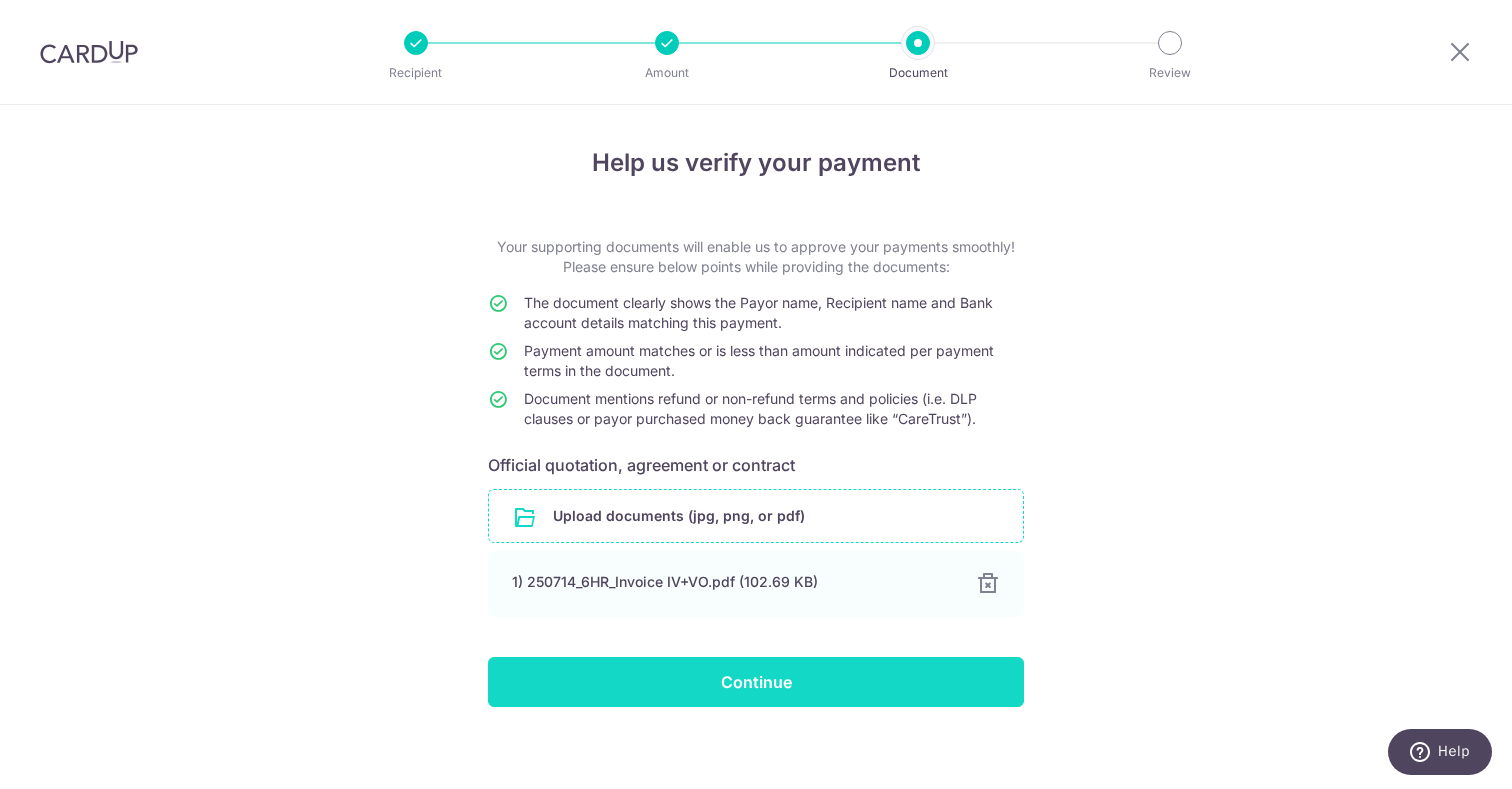 click on "Continue" at bounding box center (756, 682) 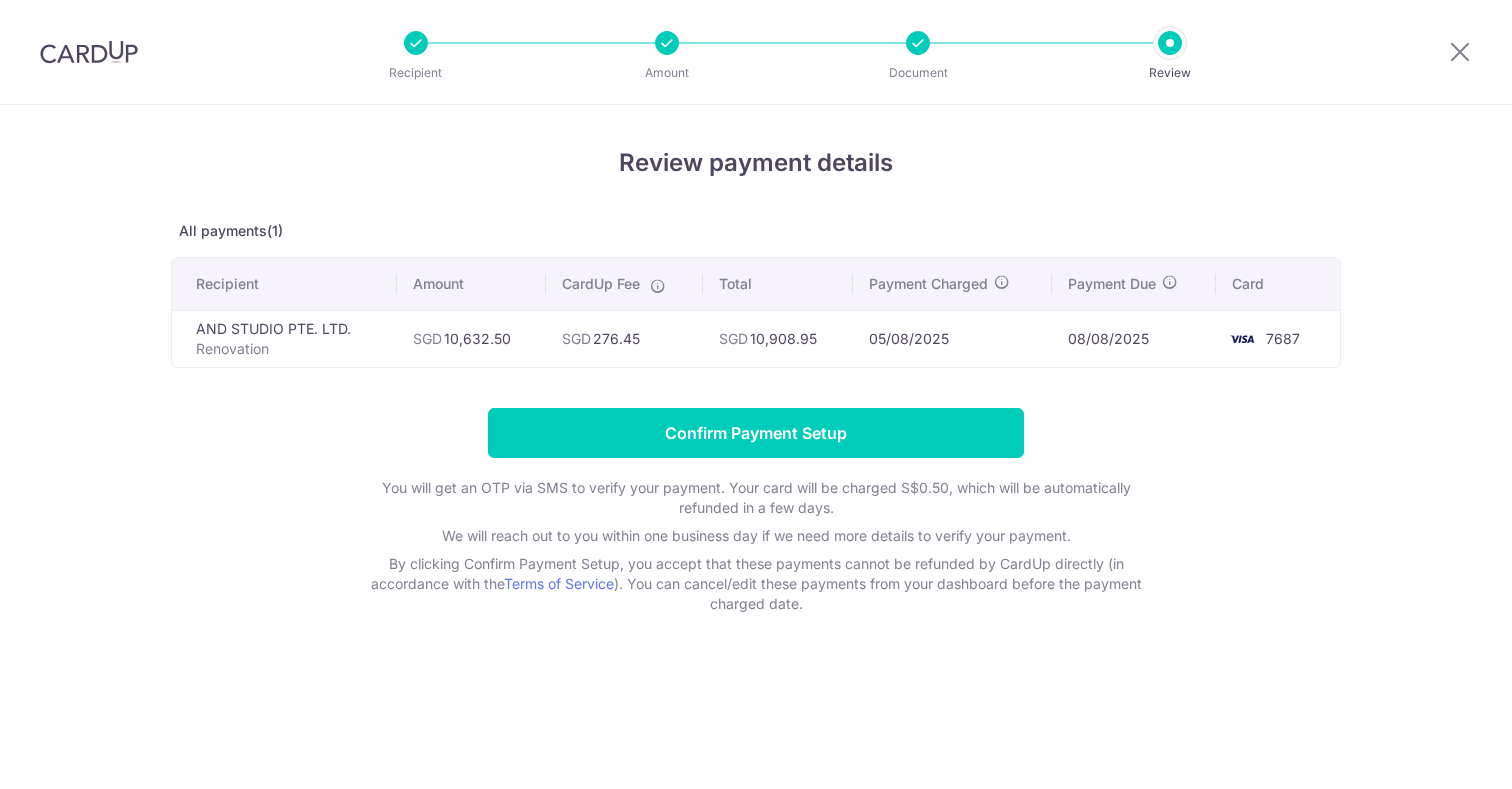 scroll, scrollTop: 0, scrollLeft: 0, axis: both 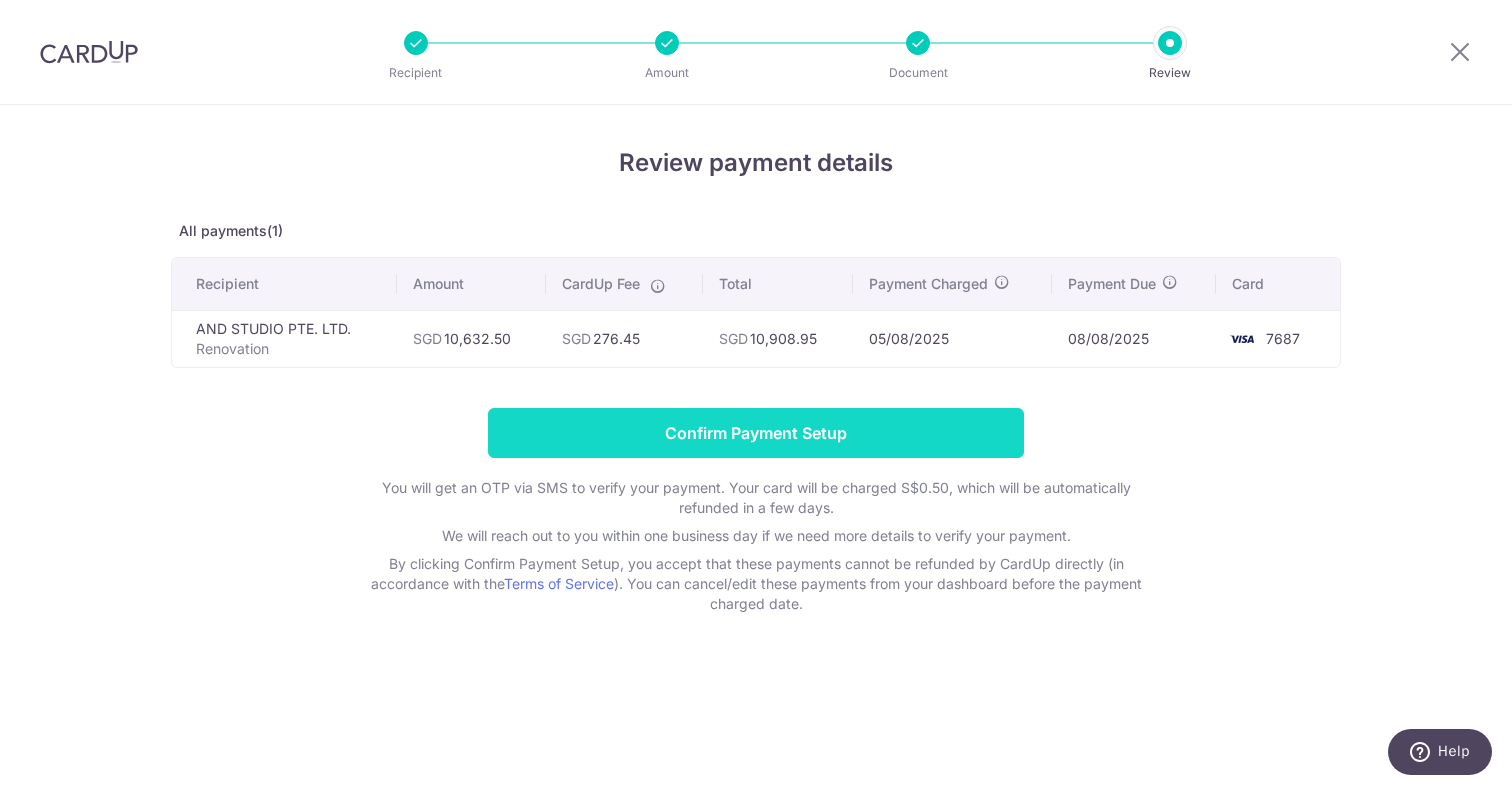 click on "Confirm Payment Setup" at bounding box center (756, 433) 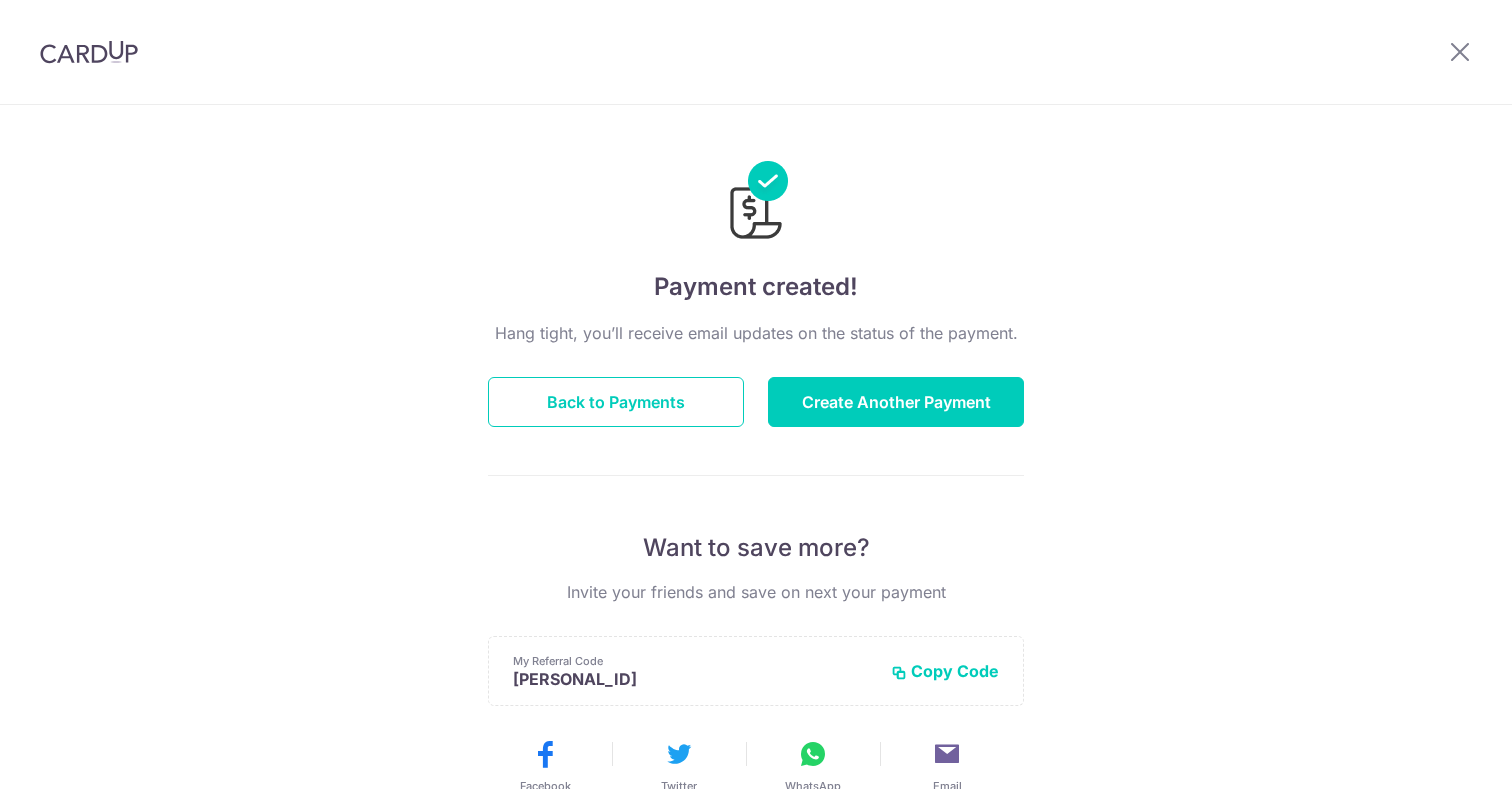 scroll, scrollTop: 0, scrollLeft: 0, axis: both 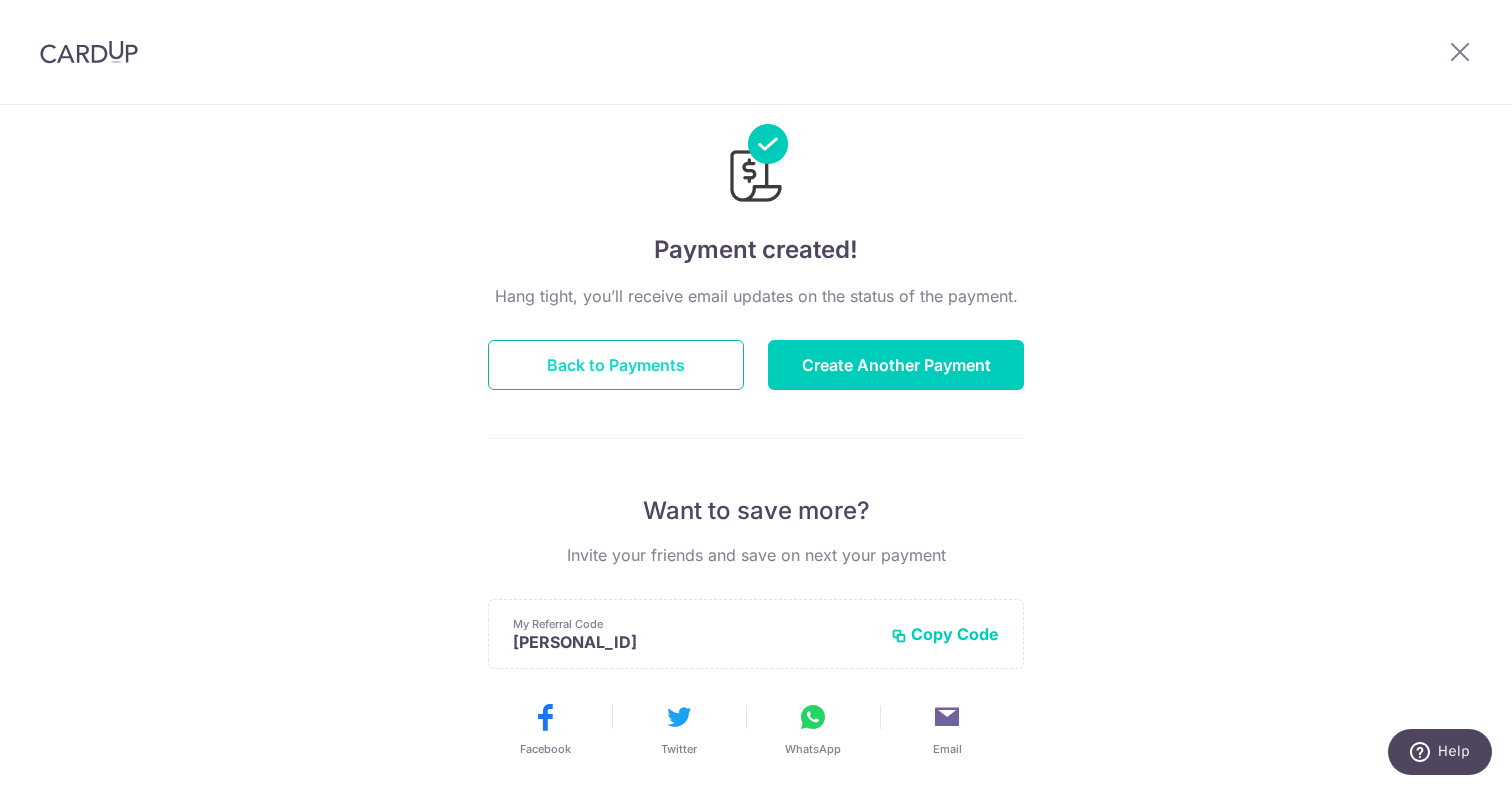 click on "Back to Payments" at bounding box center [616, 365] 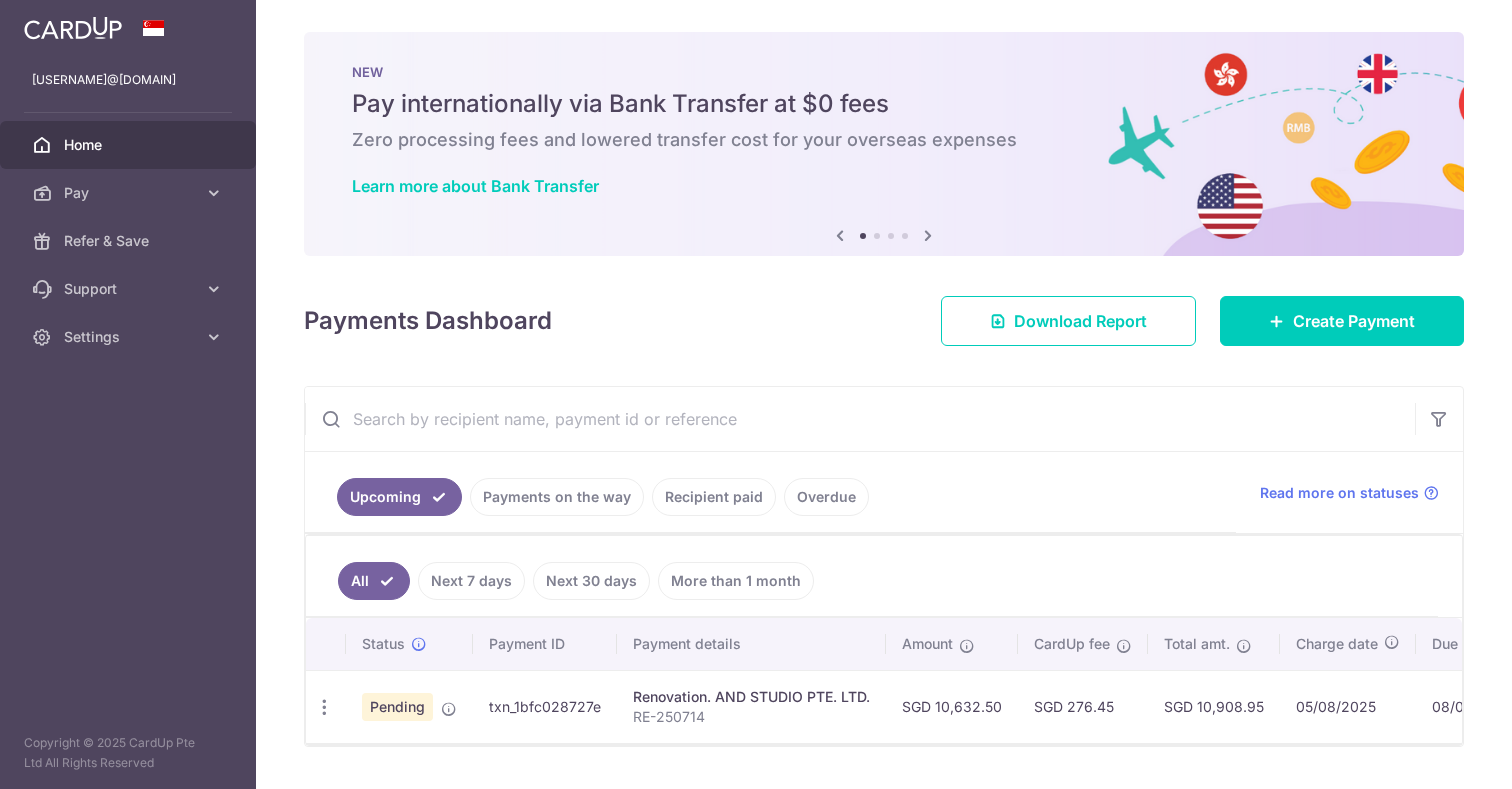 scroll, scrollTop: 0, scrollLeft: 0, axis: both 